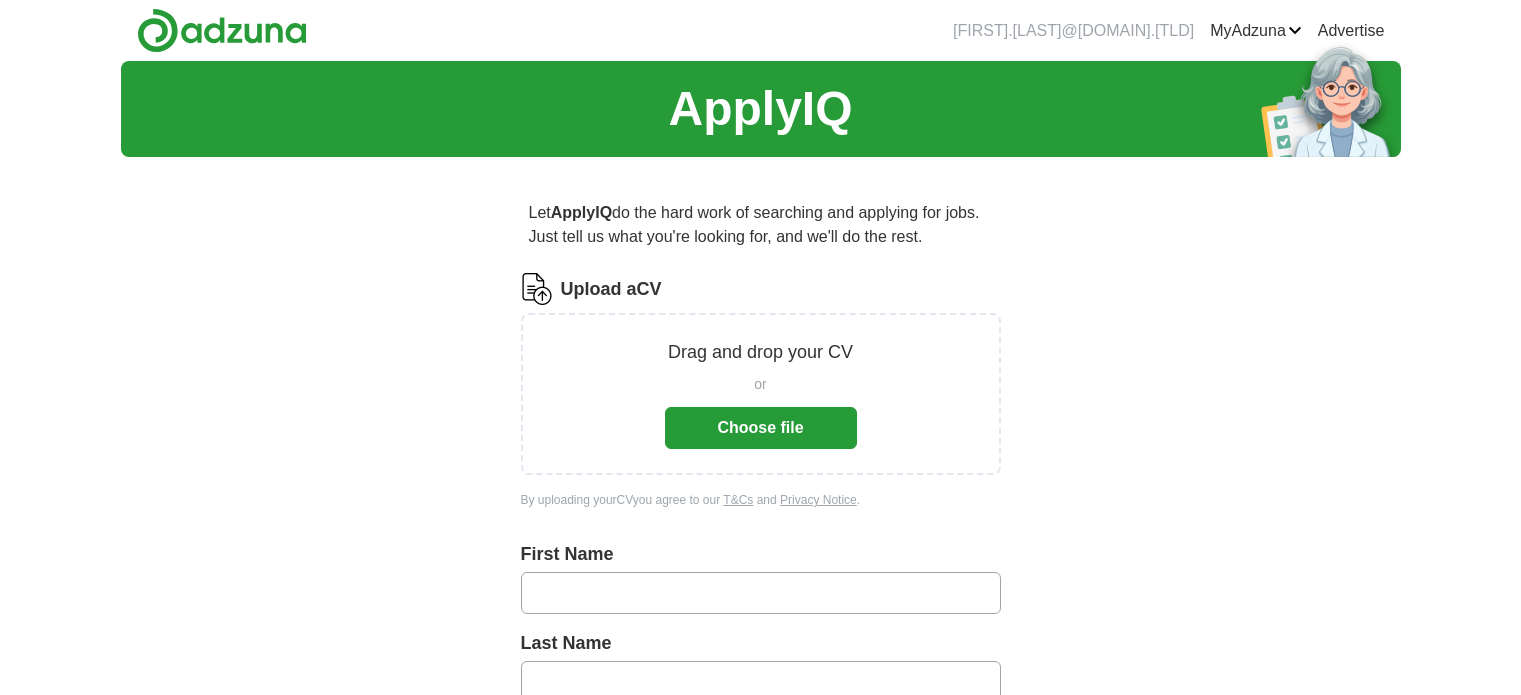 scroll, scrollTop: 100, scrollLeft: 0, axis: vertical 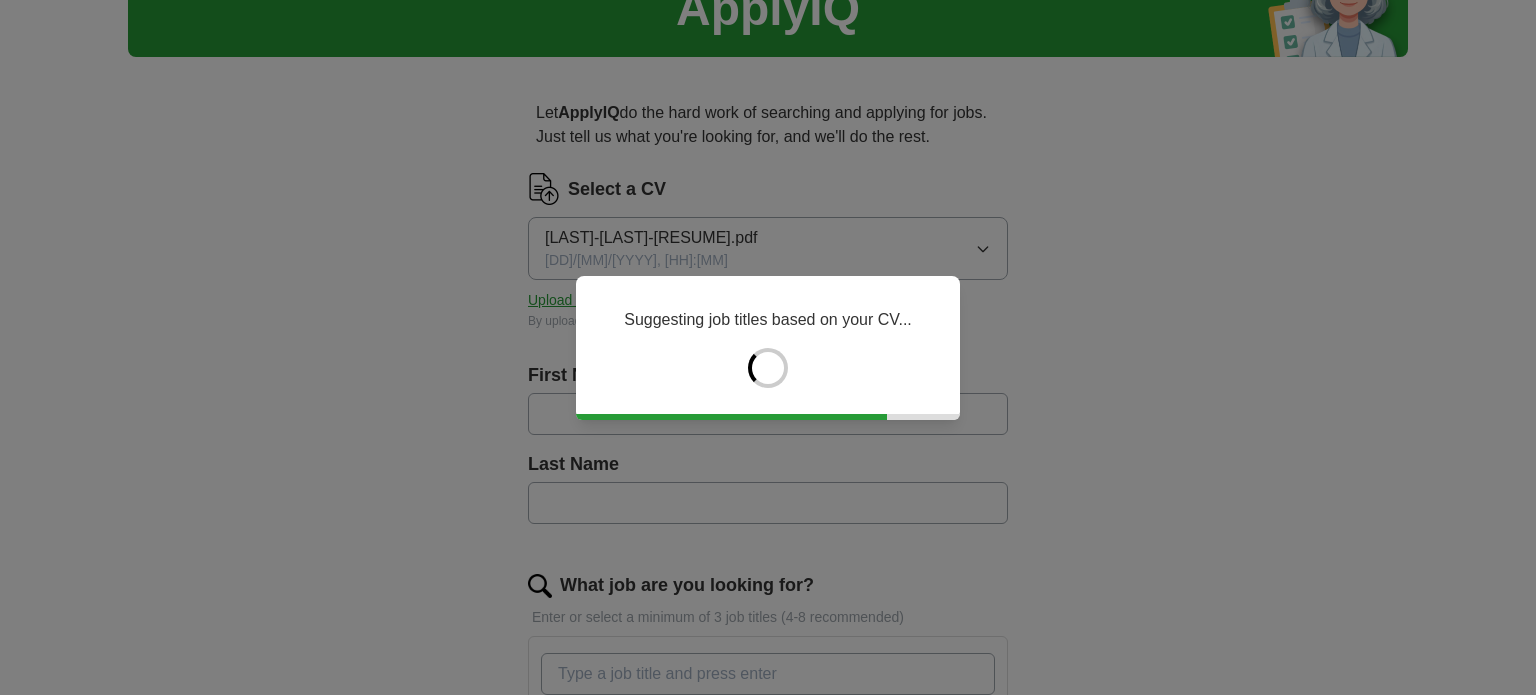 type on "******" 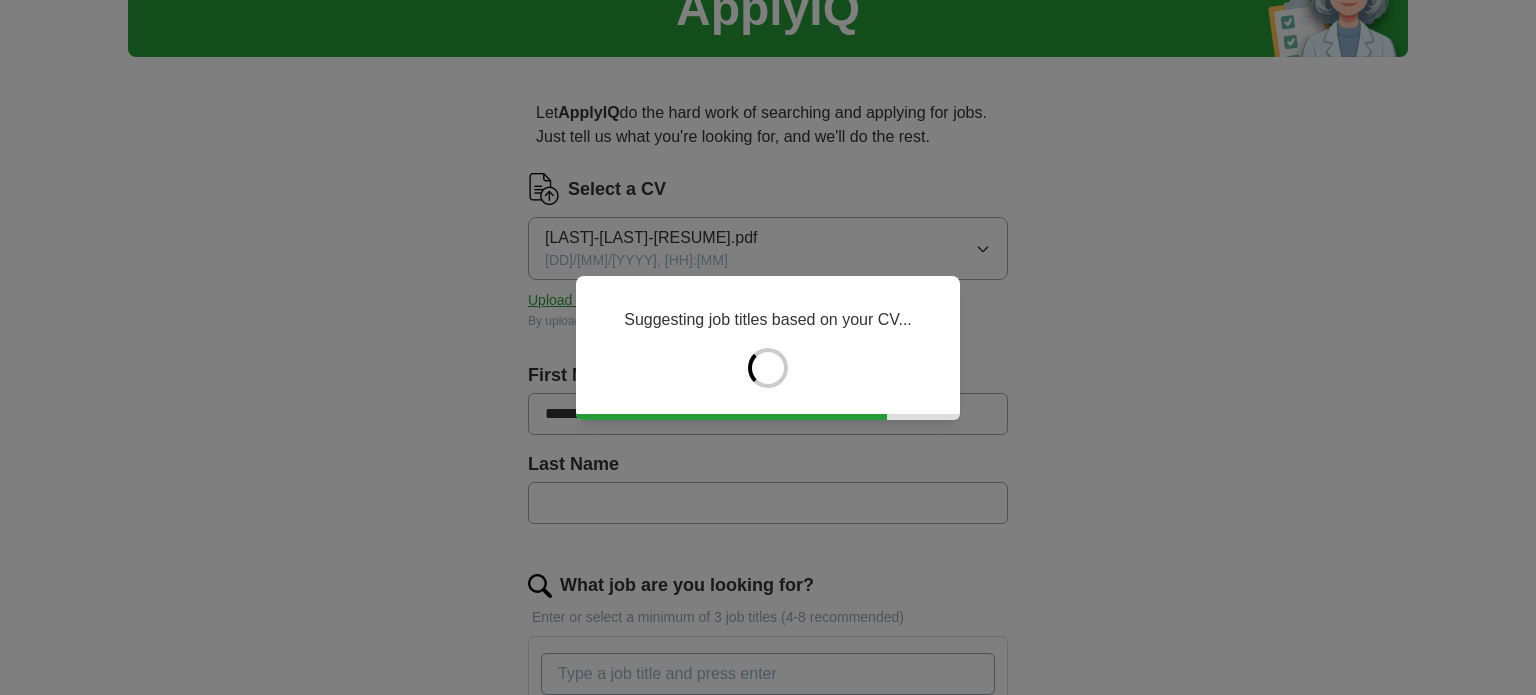 type on "********" 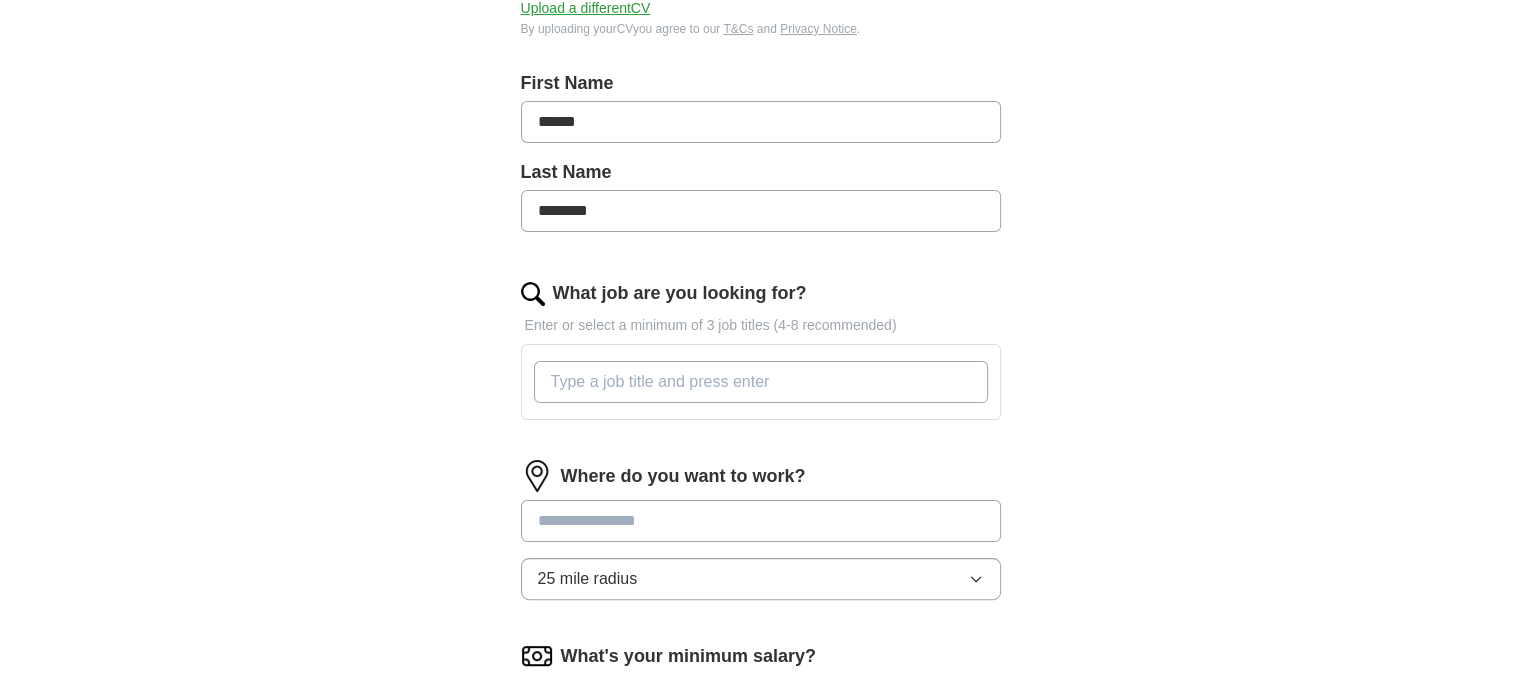 scroll, scrollTop: 500, scrollLeft: 0, axis: vertical 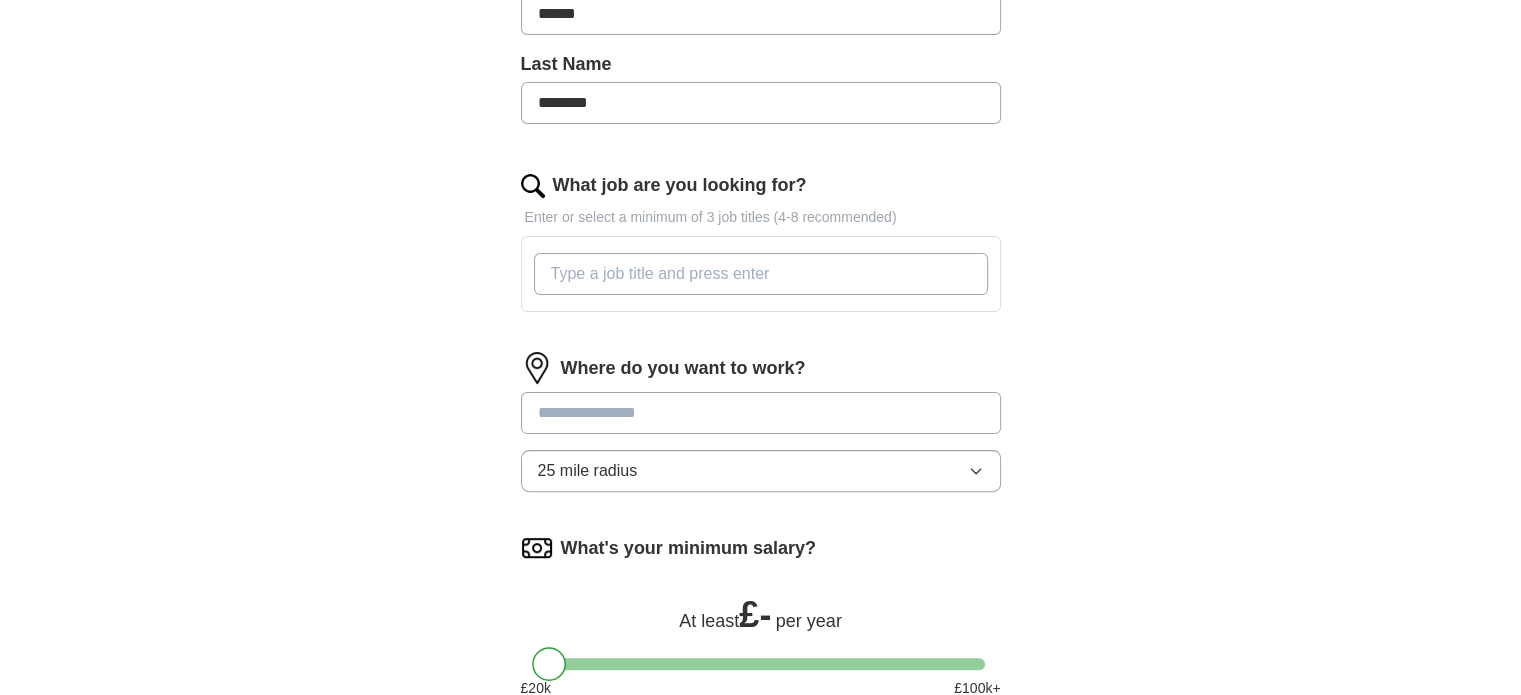 click on "What job are you looking for?" at bounding box center (761, 274) 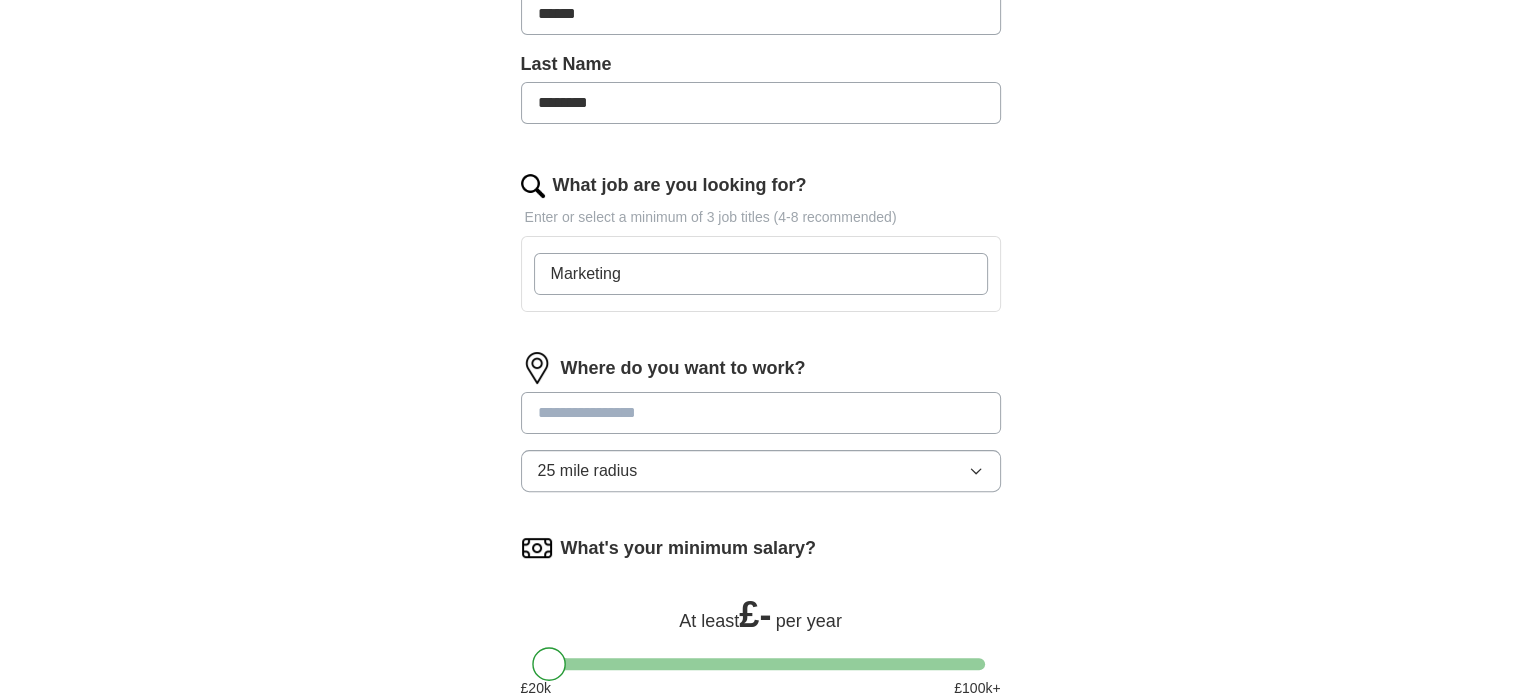 type on "Marketing" 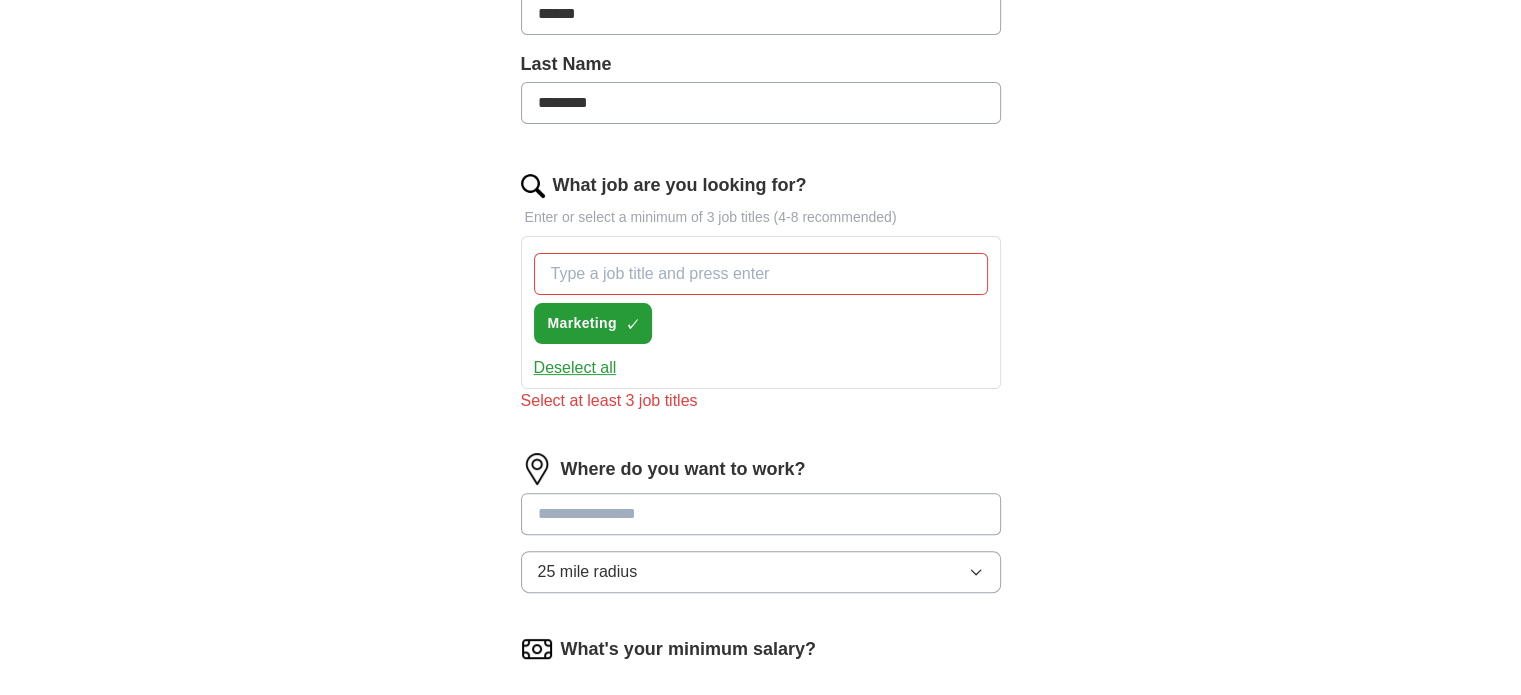 click on "Deselect all" at bounding box center [575, 368] 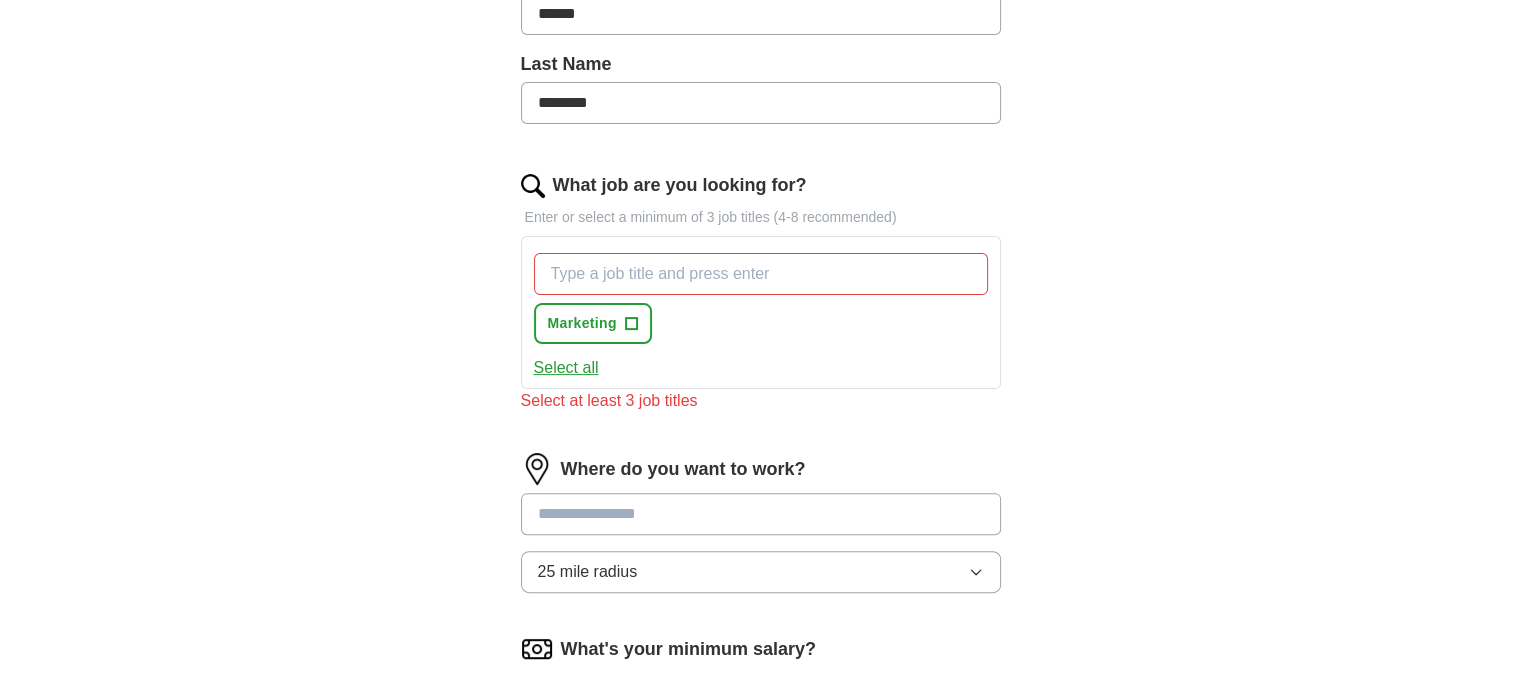 click on "Select all" at bounding box center [566, 368] 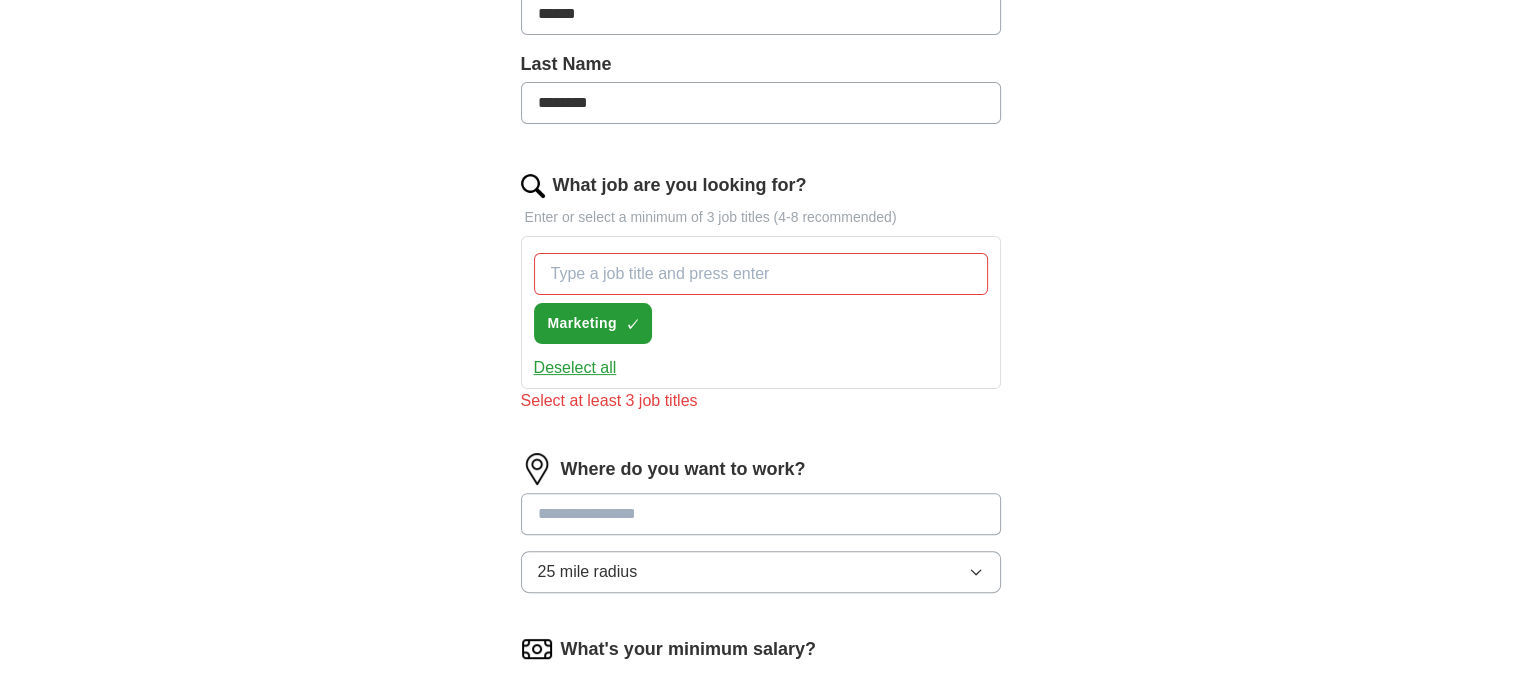 click on "What job are you looking for?" at bounding box center (761, 274) 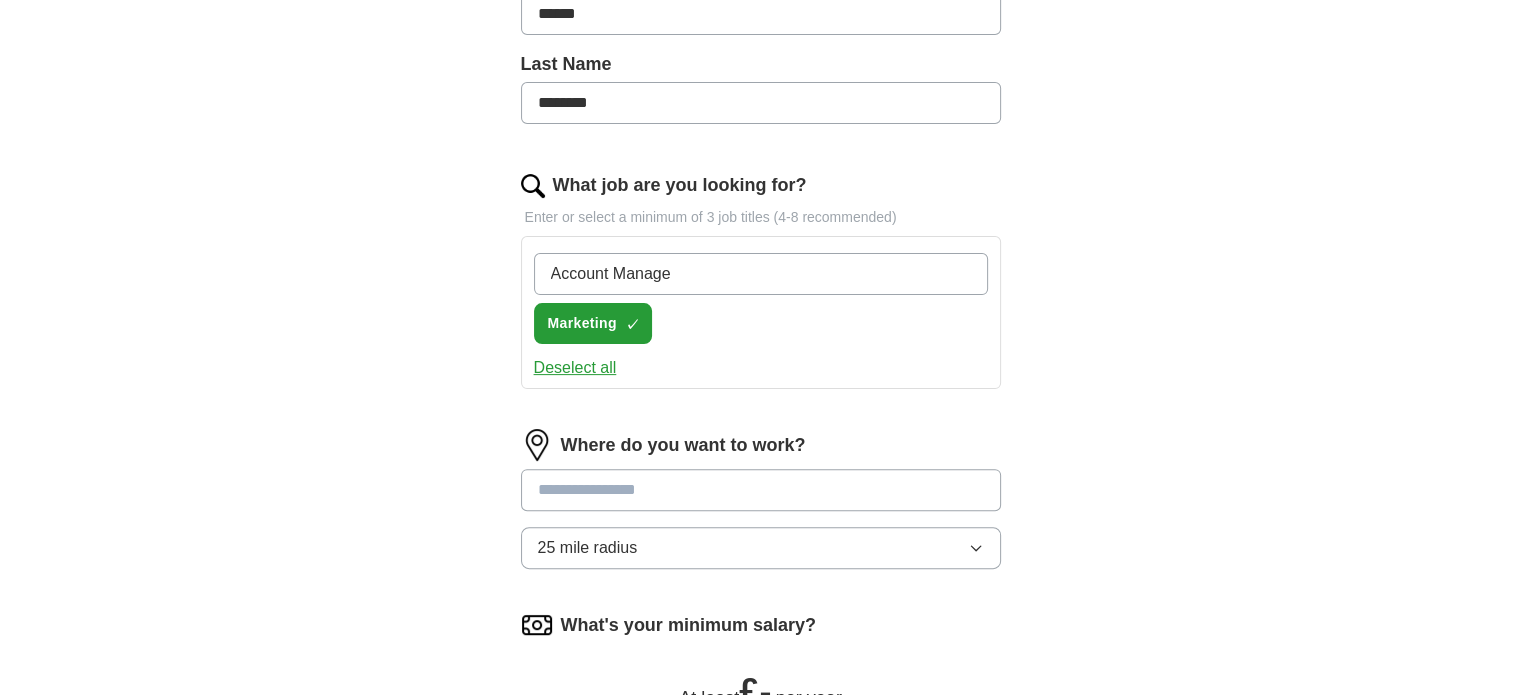 type on "Account Manager" 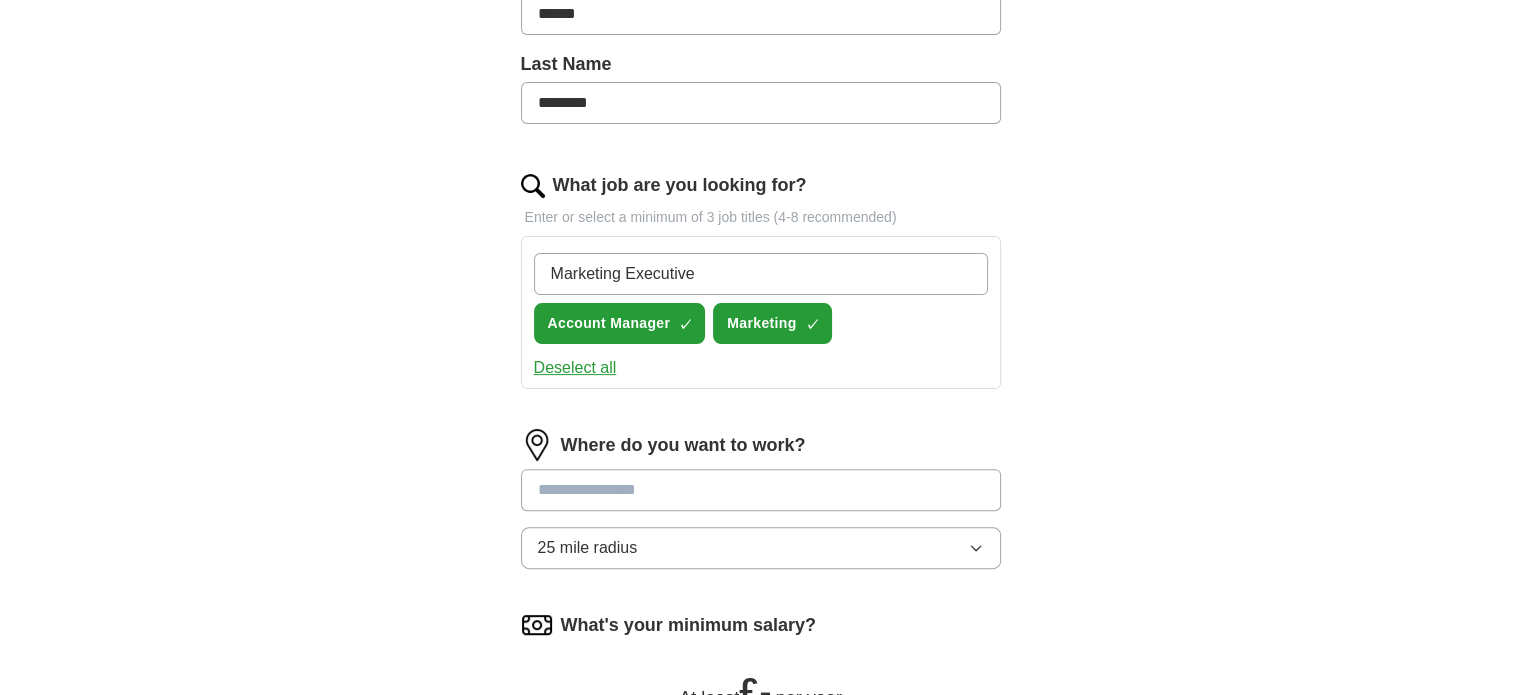 type on "Marketing Executive" 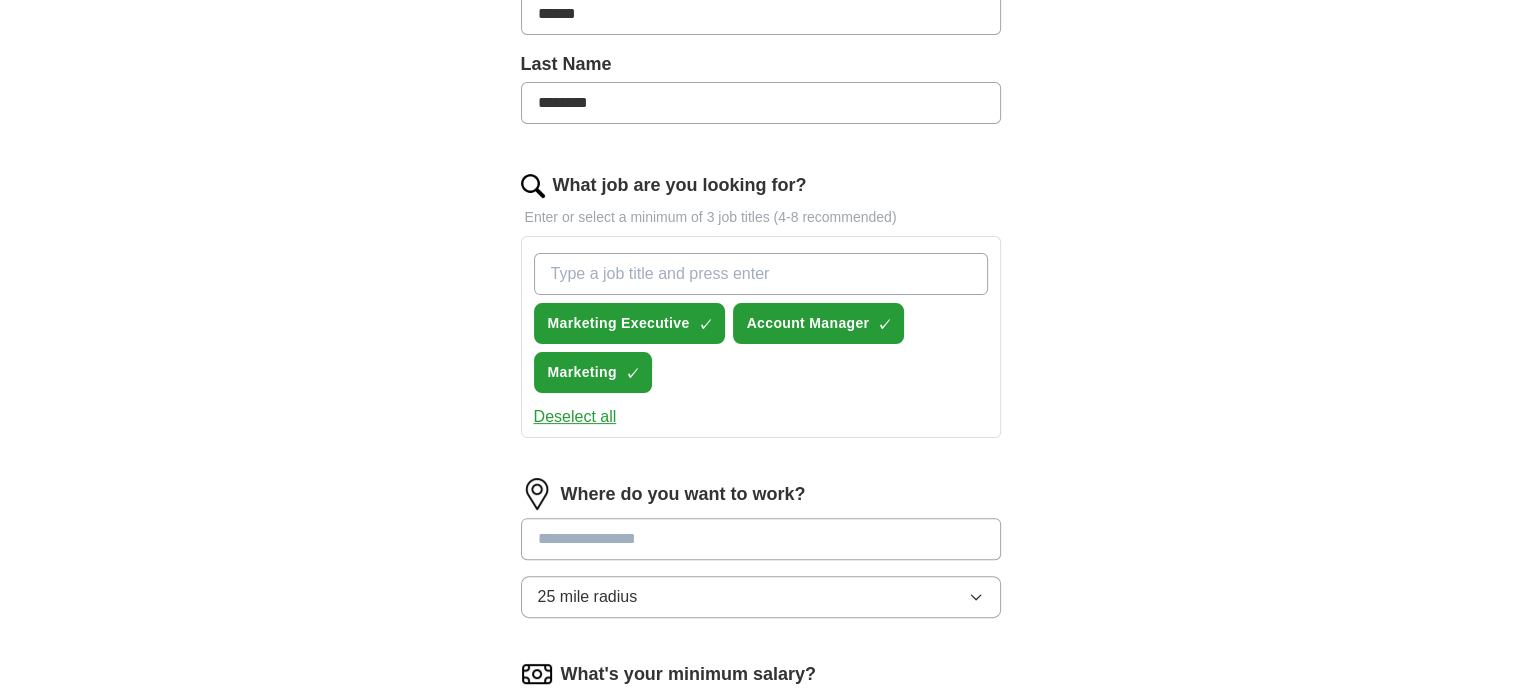 type on "C" 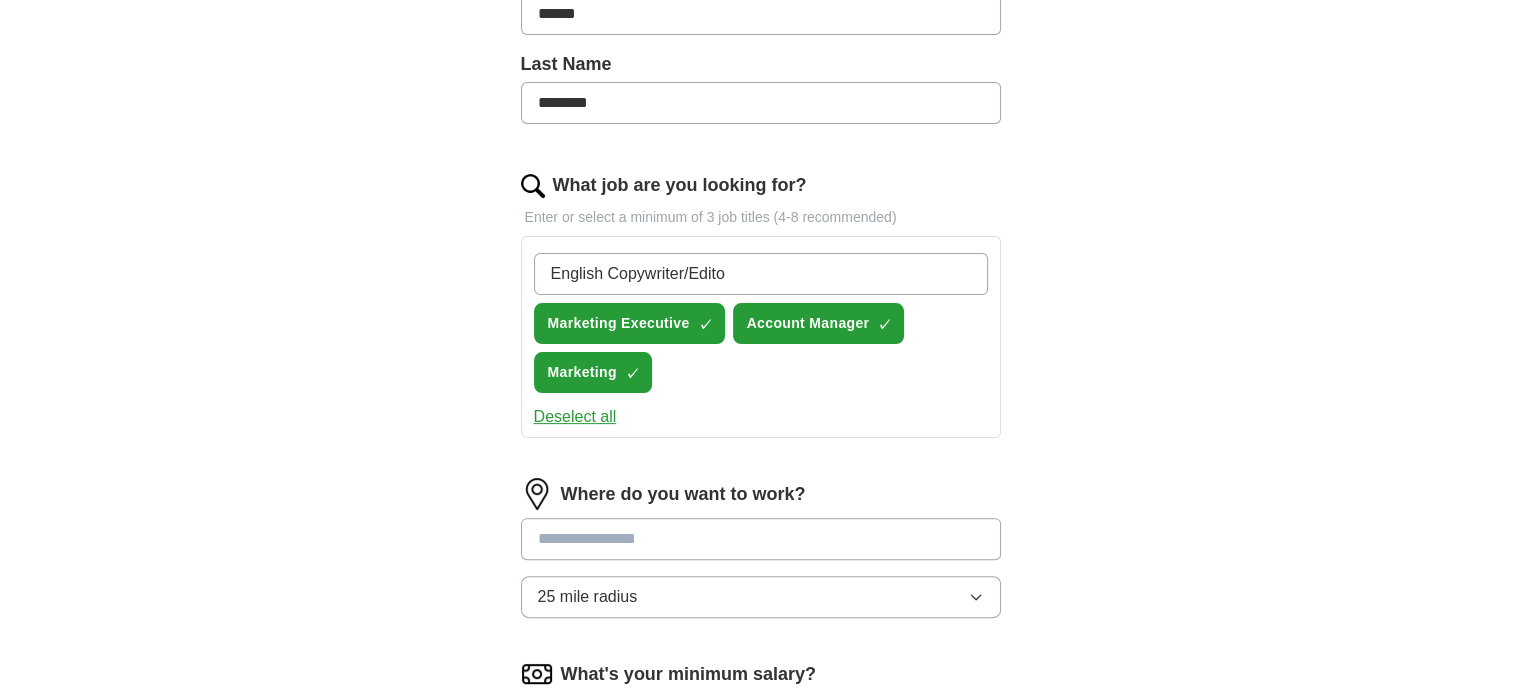type on "English Copywriter/Editor" 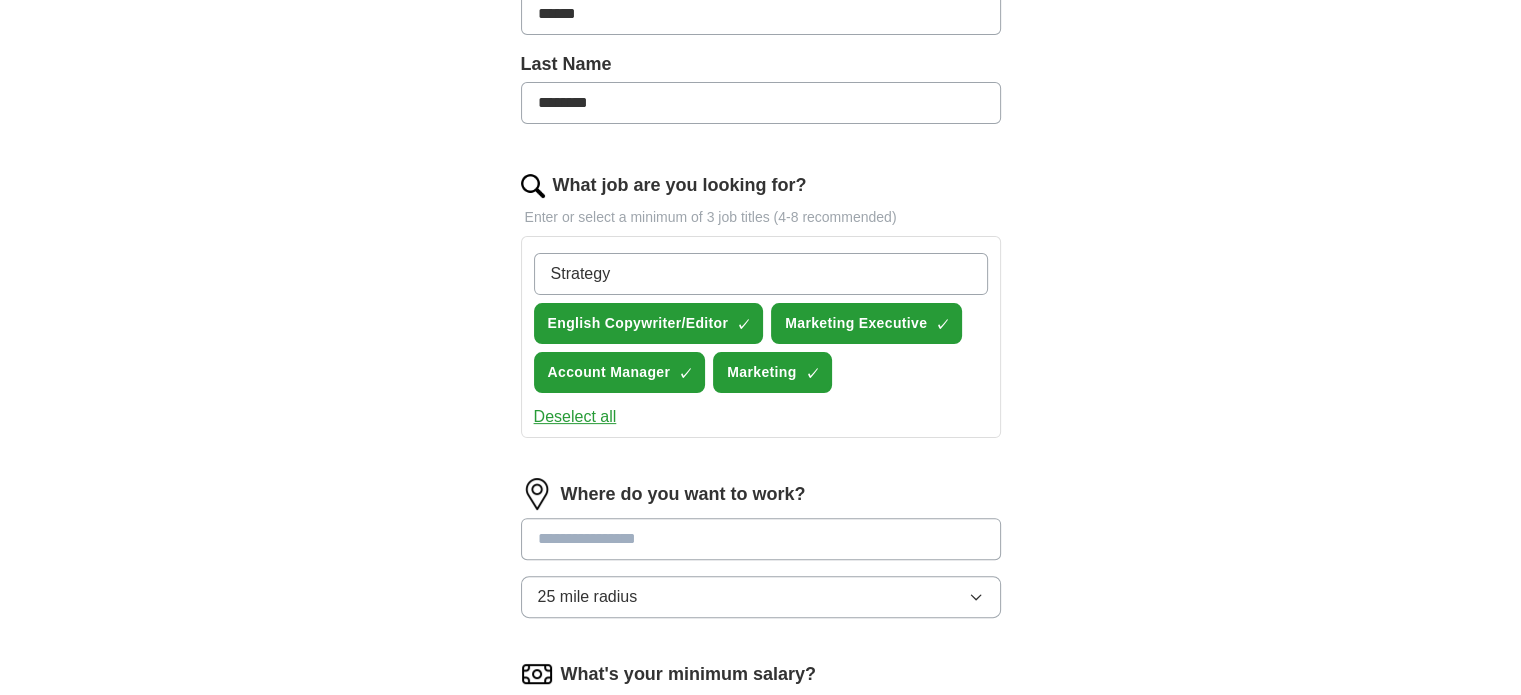 type on "Strategy" 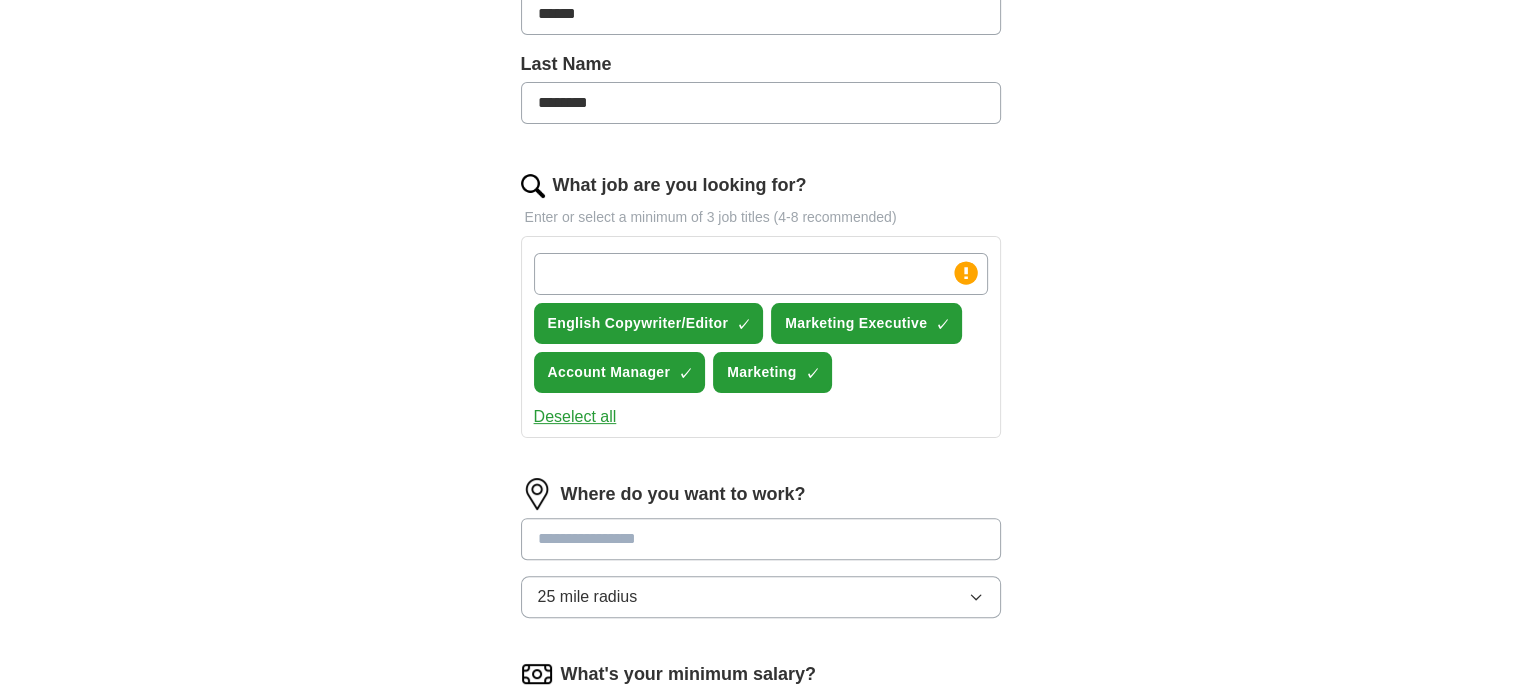 paste on "Strategy" 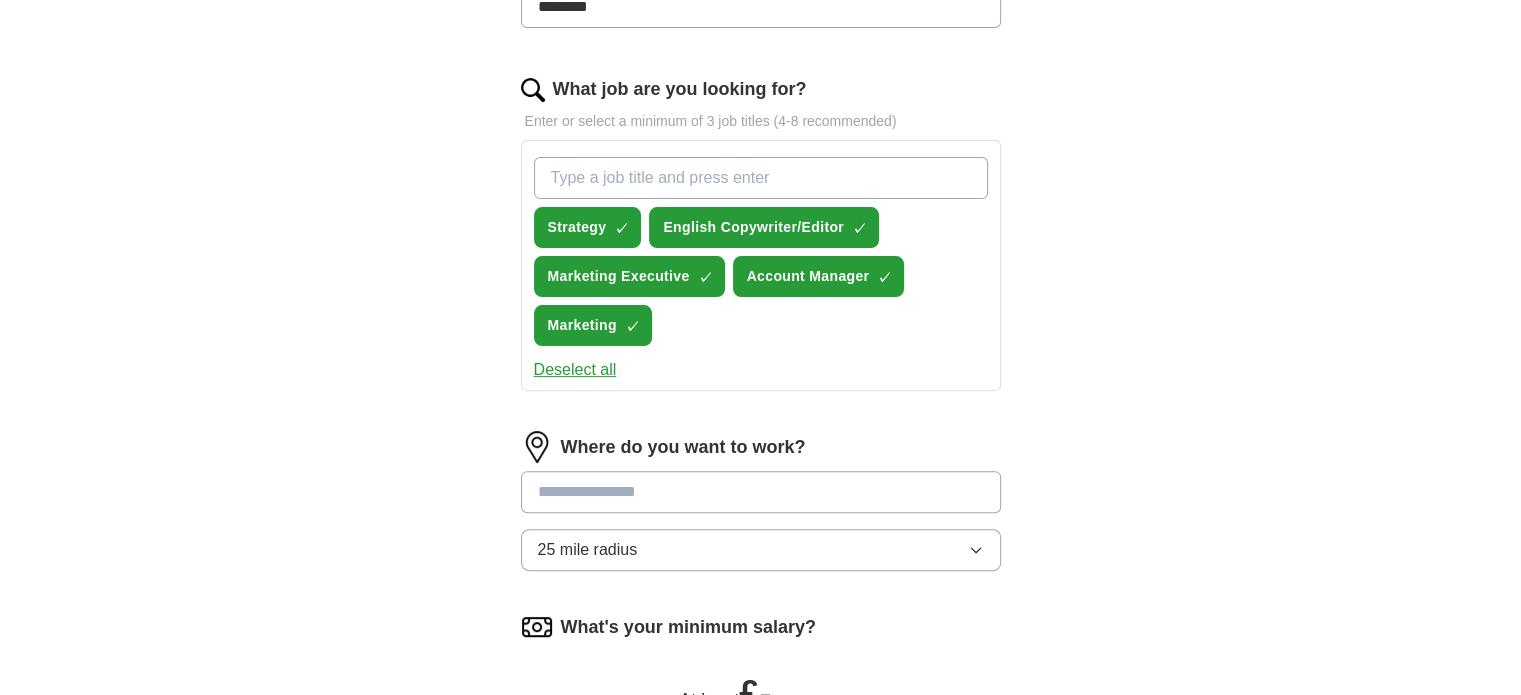 scroll, scrollTop: 800, scrollLeft: 0, axis: vertical 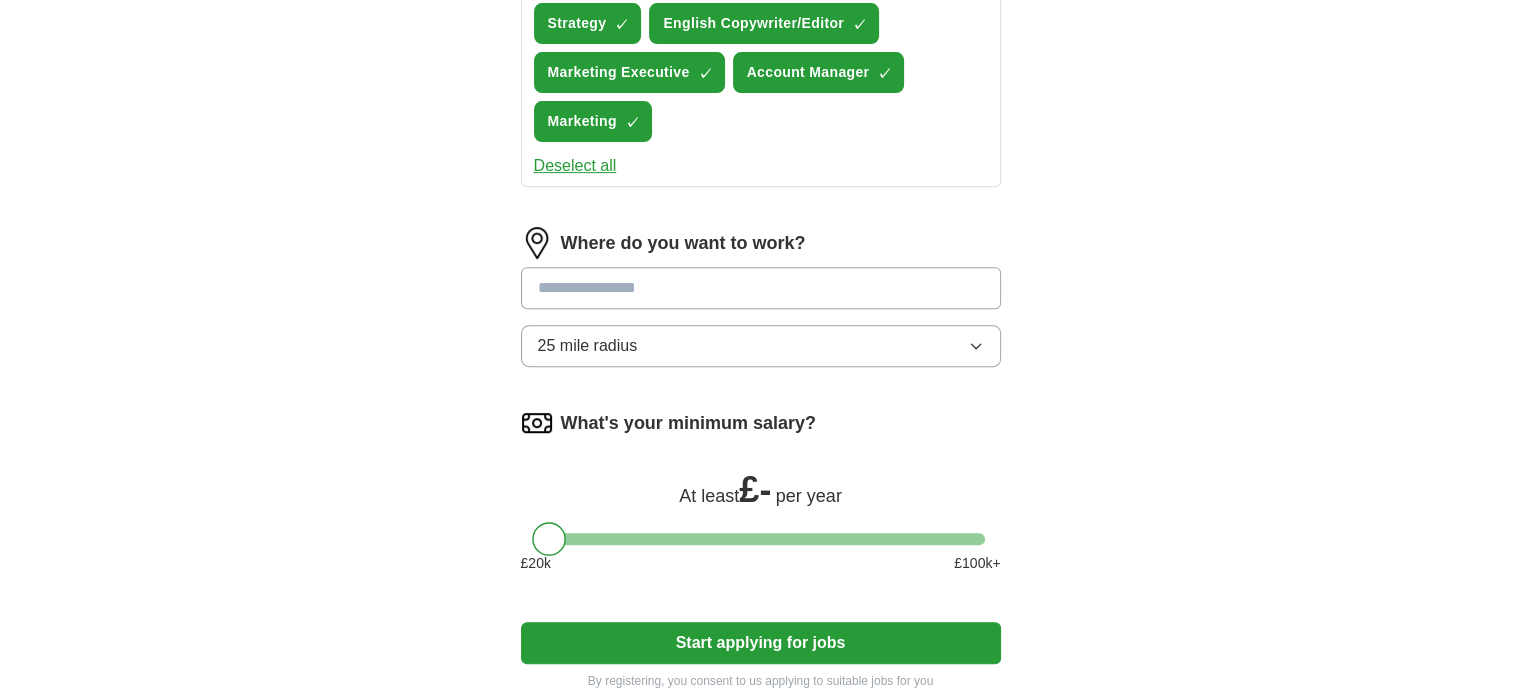 type 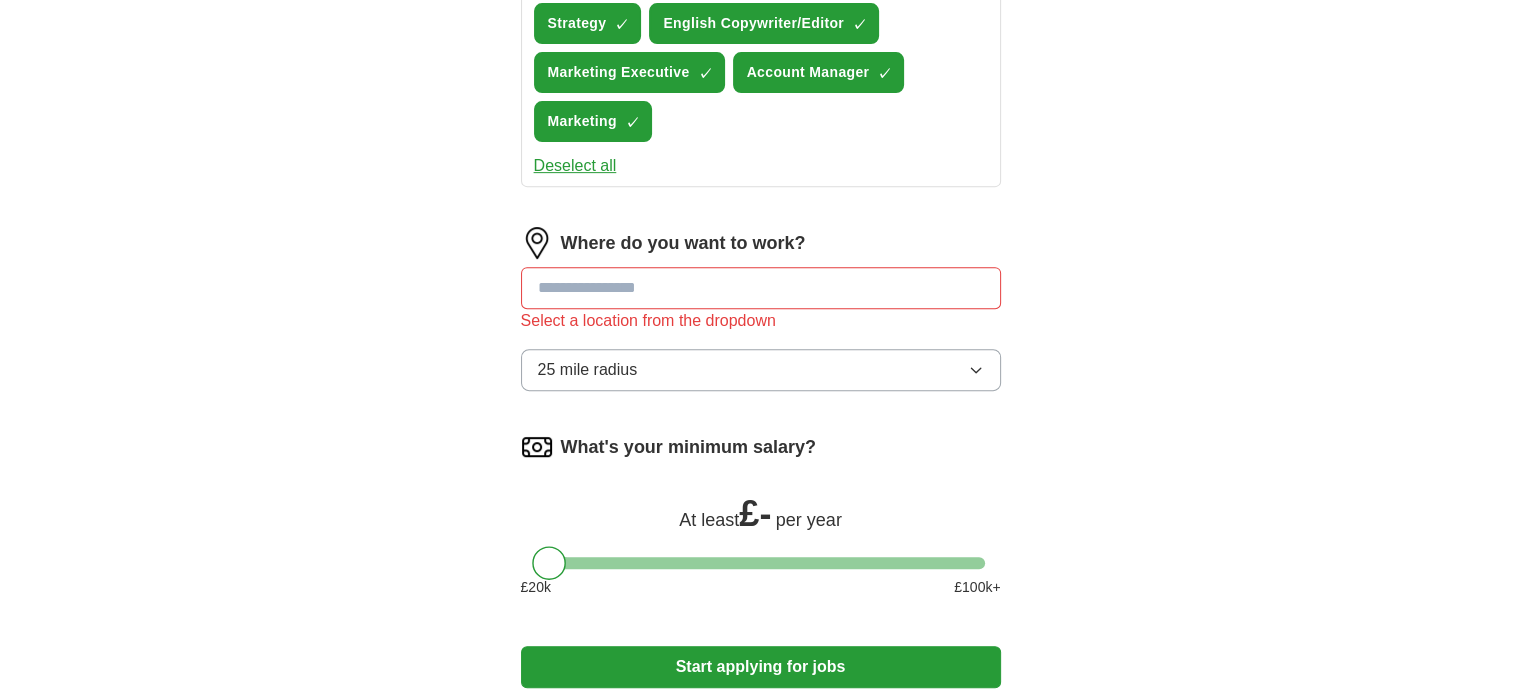 click on "Where do you want to work? Select a location from the dropdown 25 mile radius" at bounding box center (761, 317) 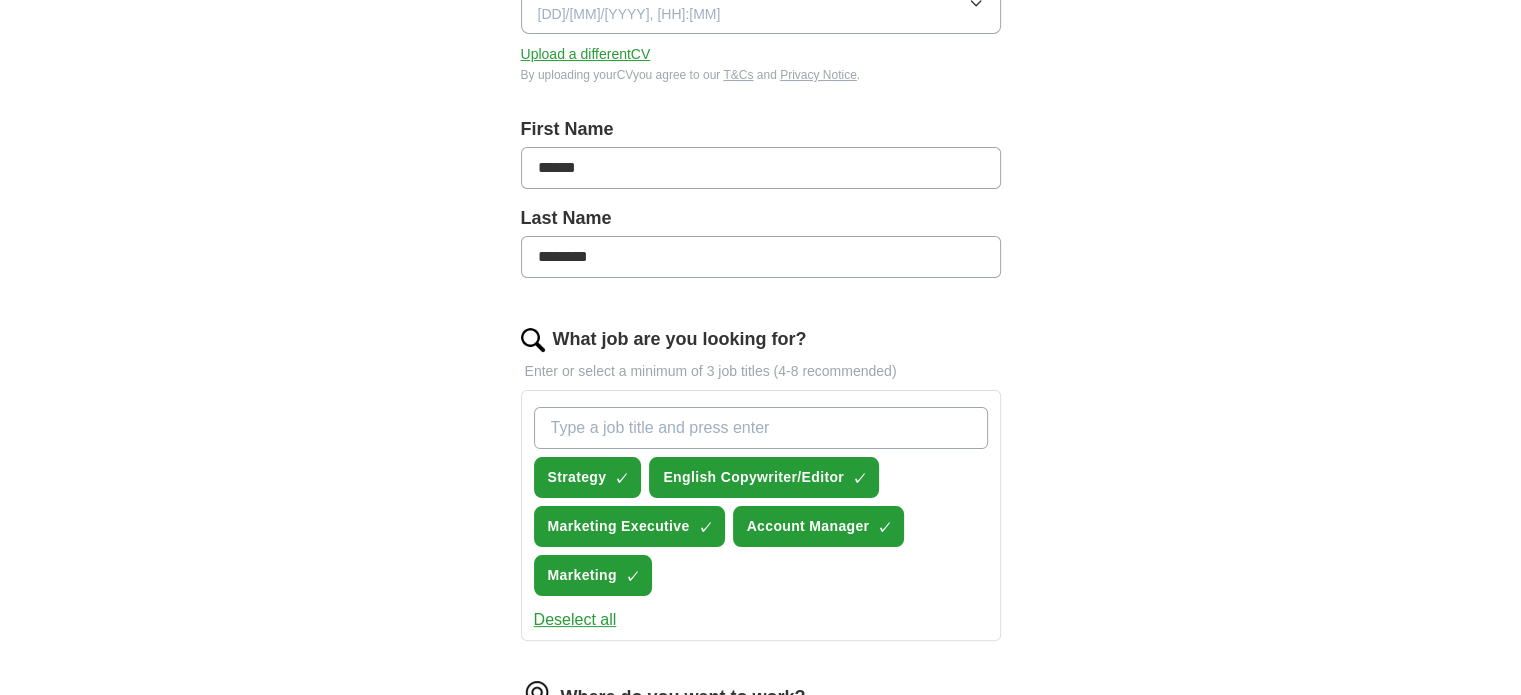 scroll, scrollTop: 700, scrollLeft: 0, axis: vertical 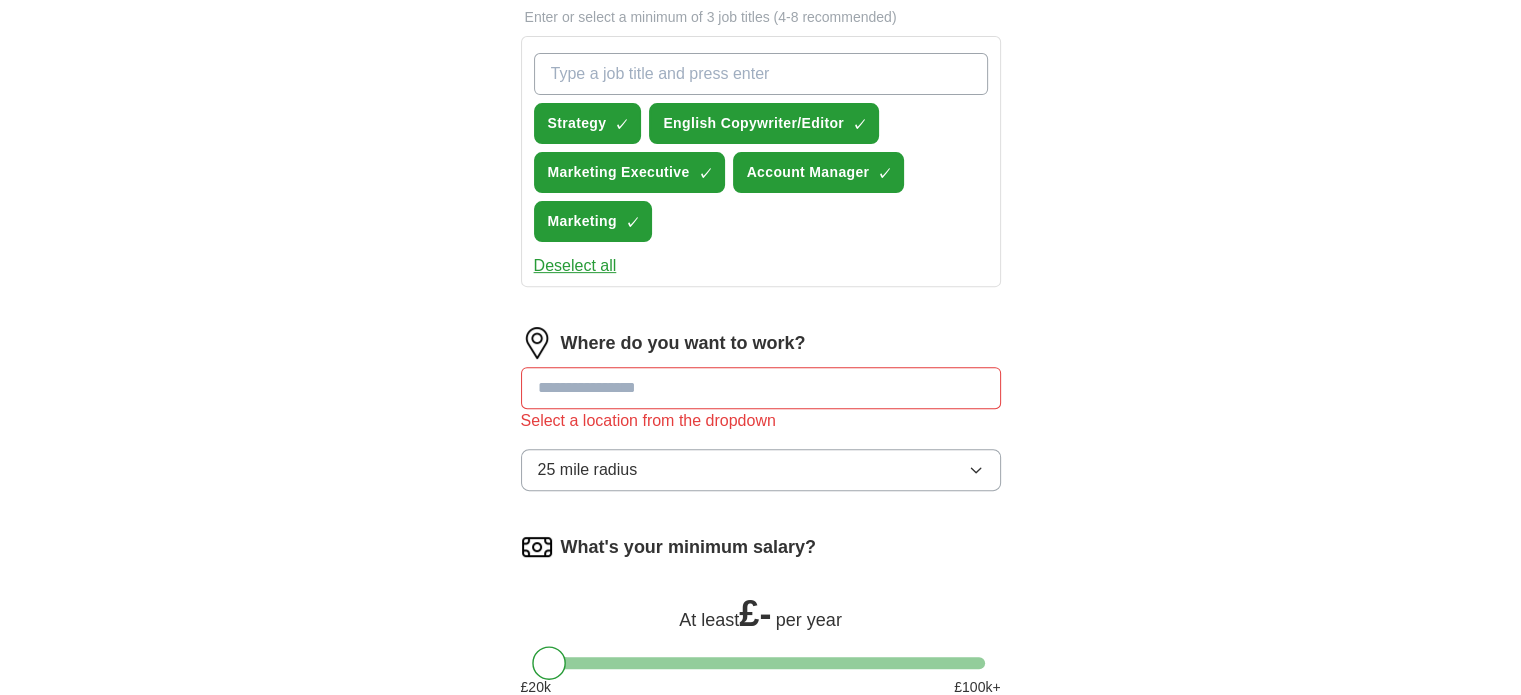 click at bounding box center [761, 388] 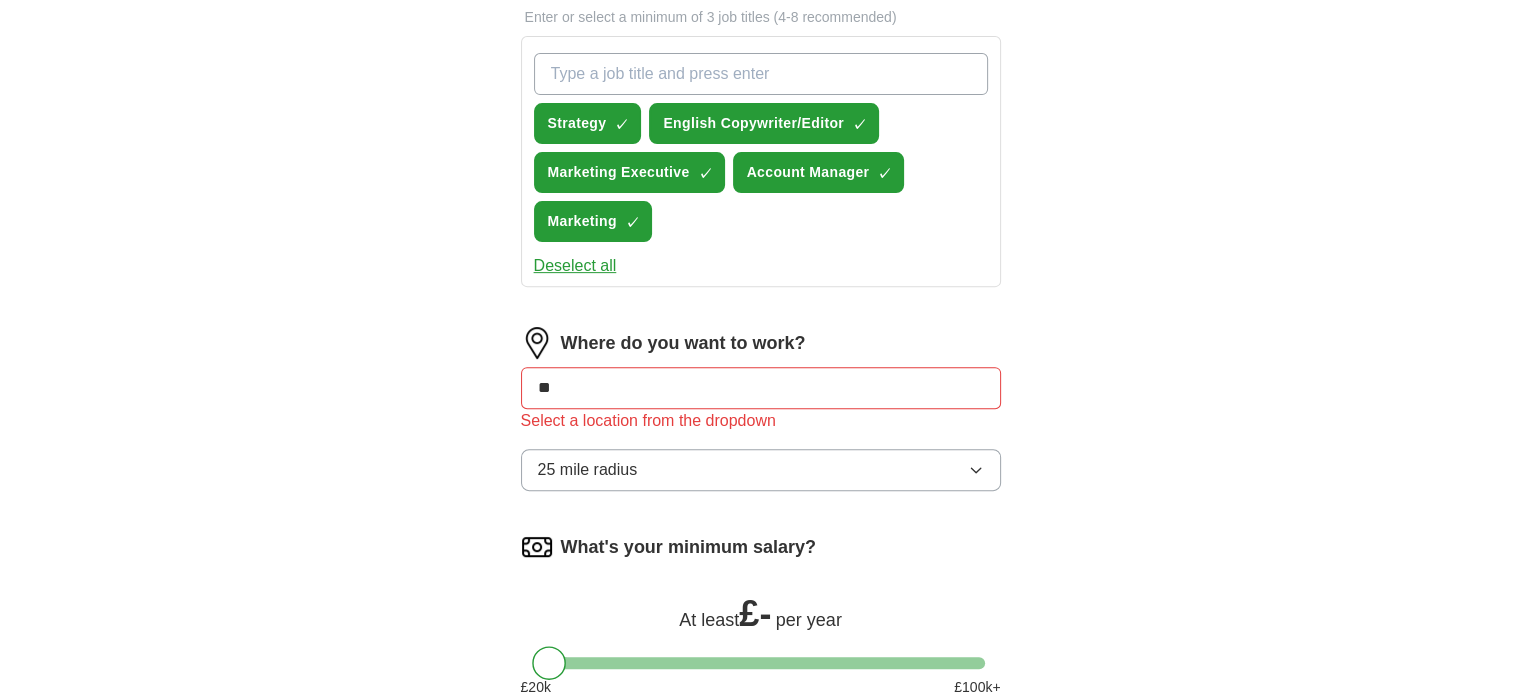 type on "***" 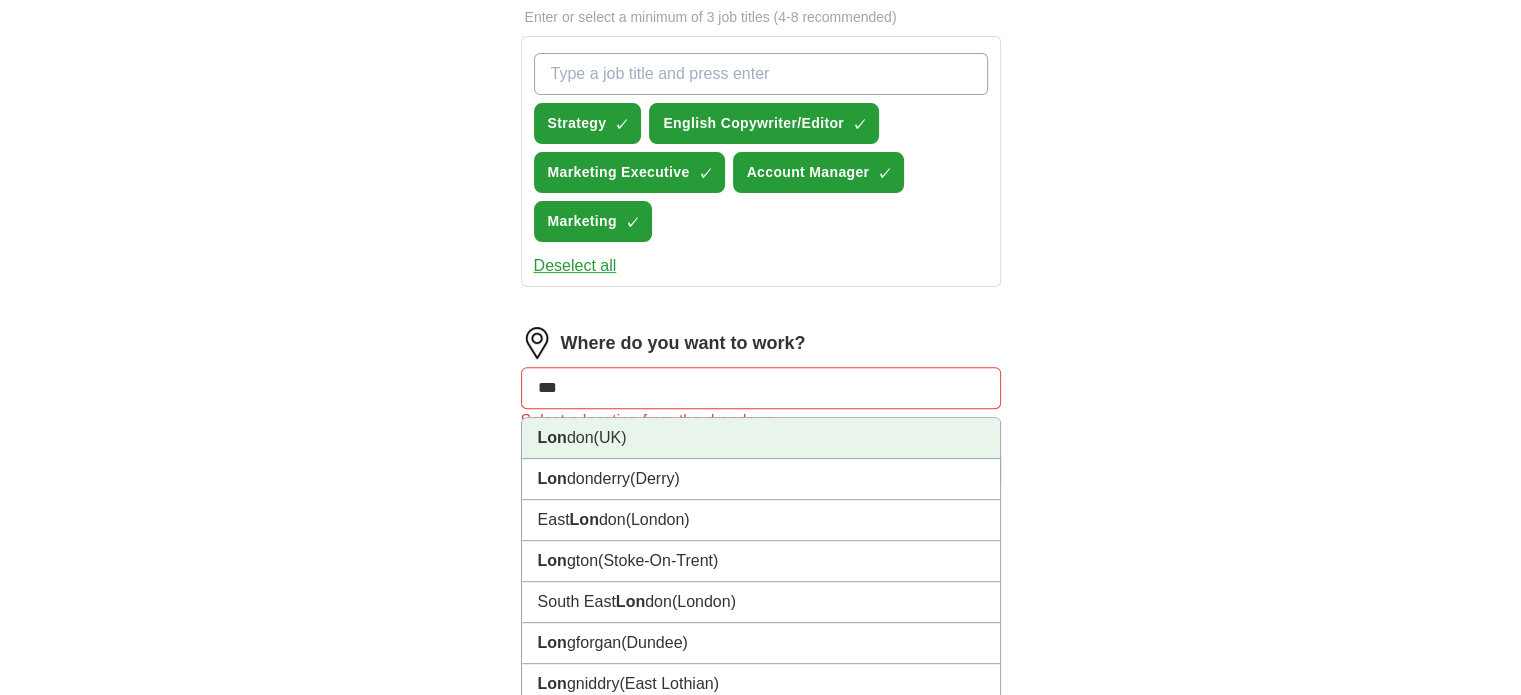 click on "[CITY] ([COUNTRY])" at bounding box center [761, 438] 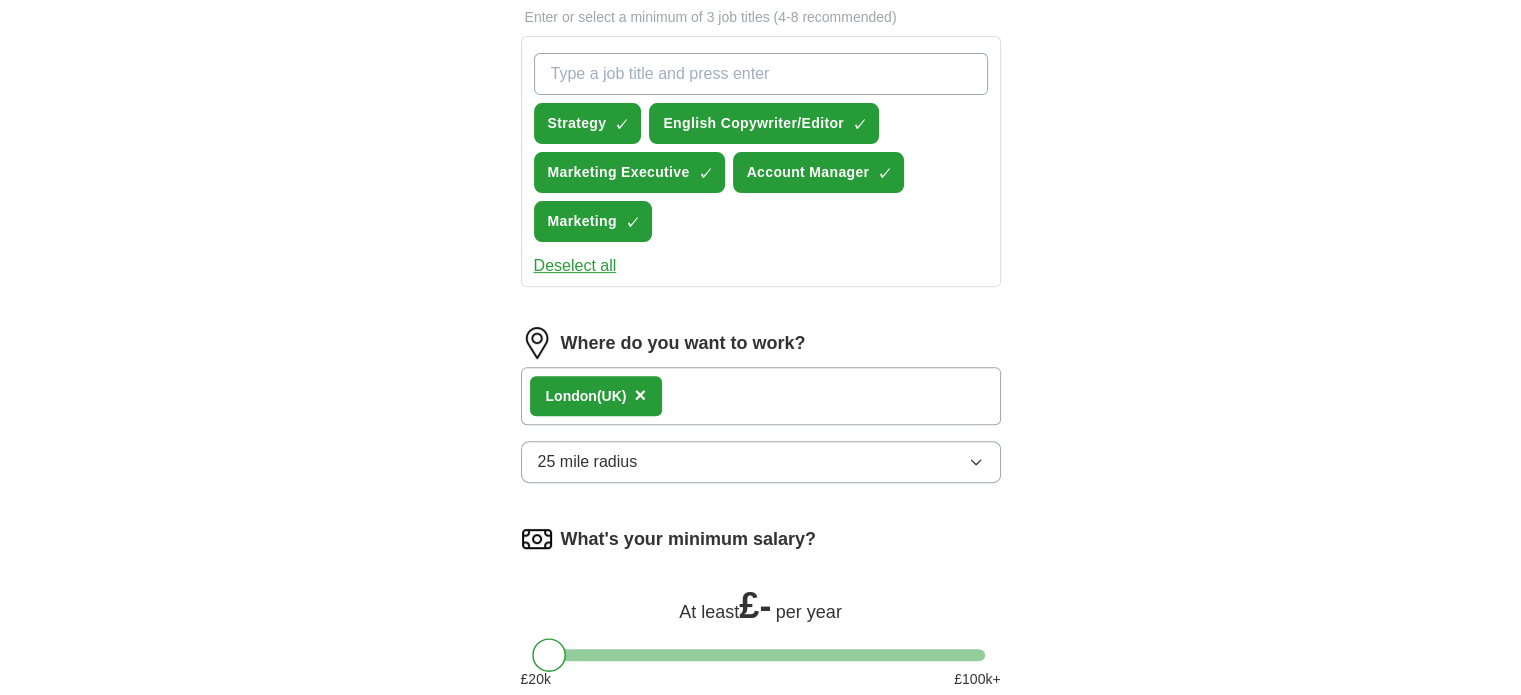 click on "[CITY] ([COUNTRY]) ×" at bounding box center (761, 396) 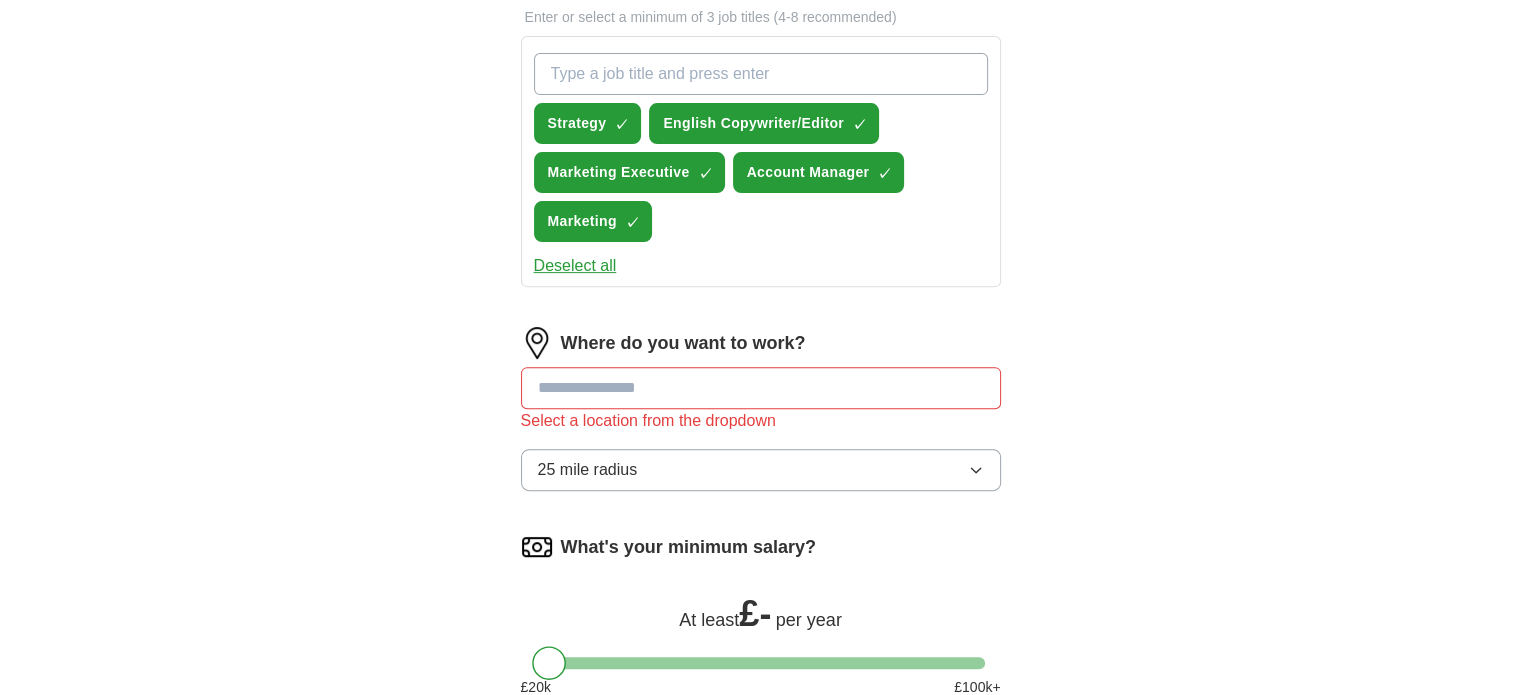 click at bounding box center (761, 388) 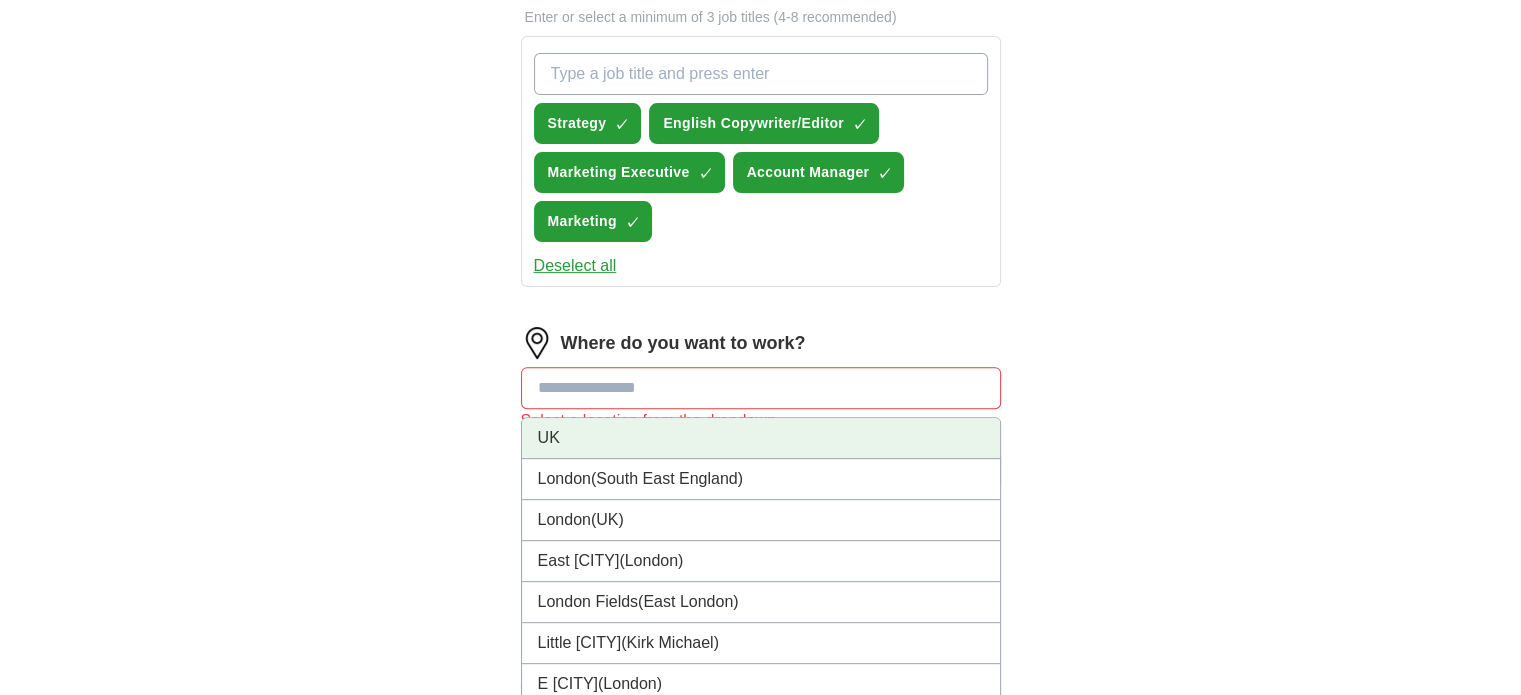 click on "UK" at bounding box center (761, 438) 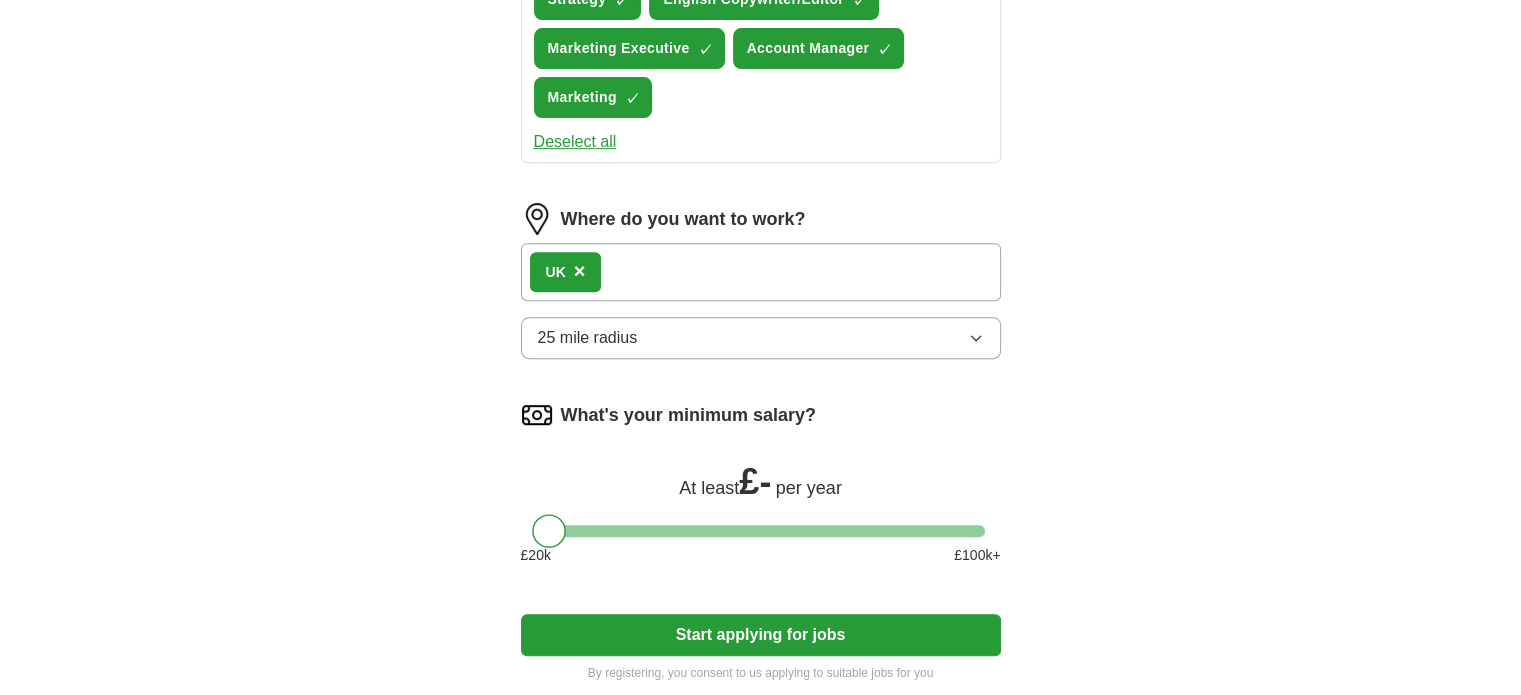 scroll, scrollTop: 900, scrollLeft: 0, axis: vertical 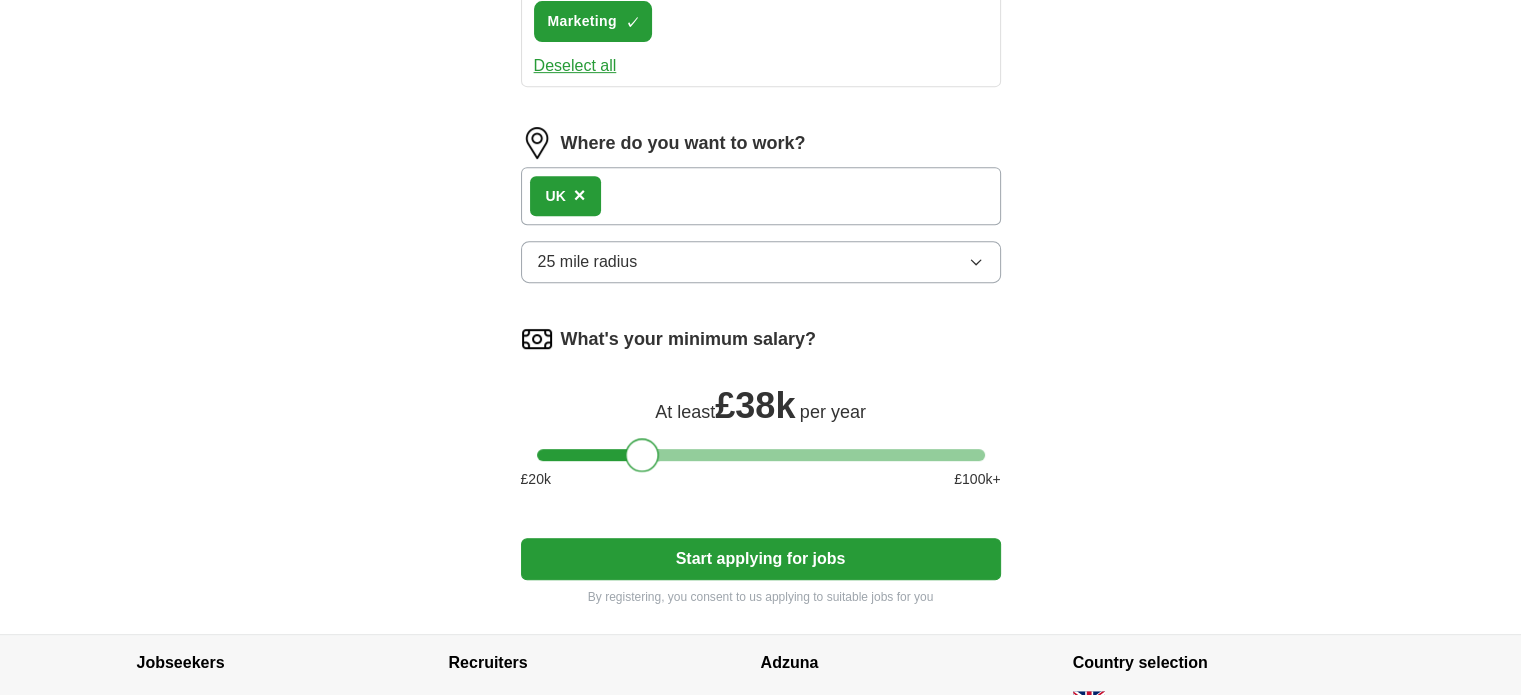 drag, startPoint x: 553, startPoint y: 451, endPoint x: 647, endPoint y: 446, distance: 94.13288 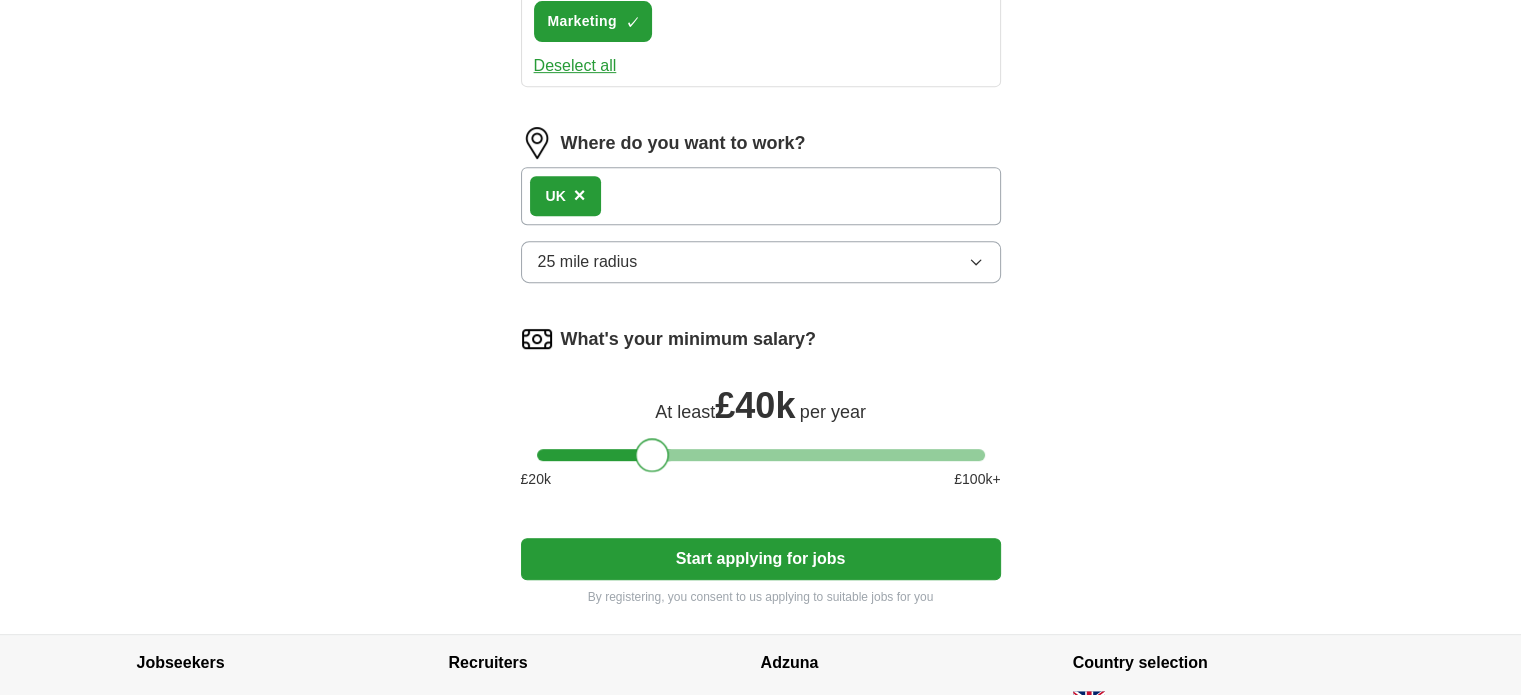 click at bounding box center (652, 455) 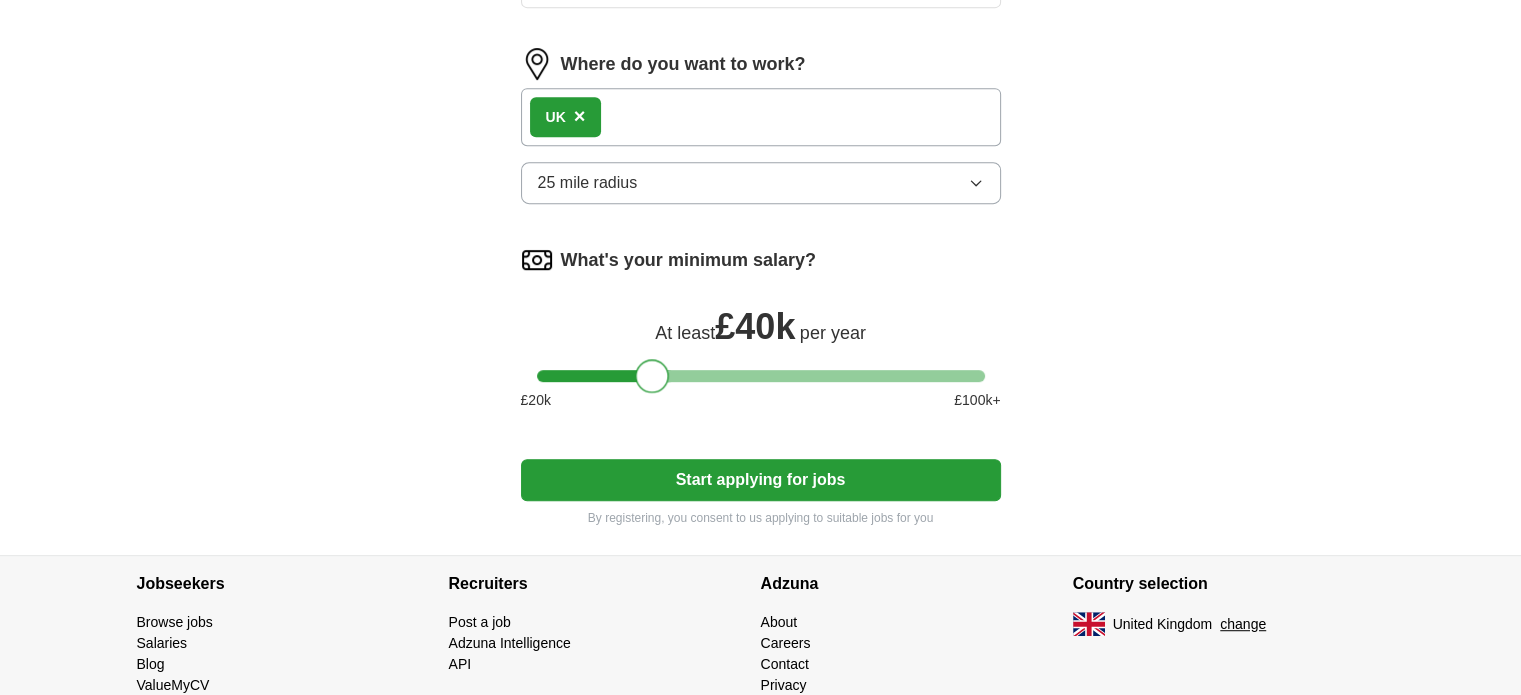 scroll, scrollTop: 1056, scrollLeft: 0, axis: vertical 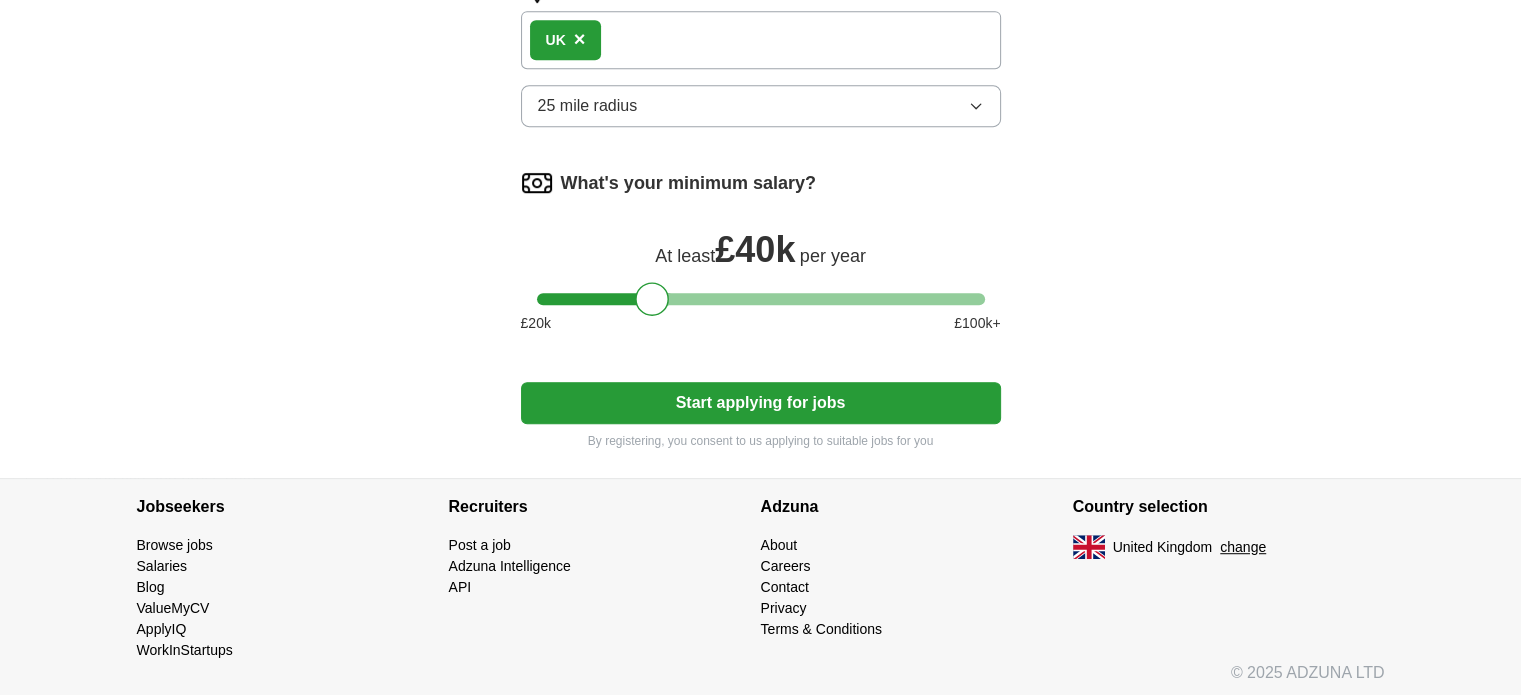 click on "Start applying for jobs" at bounding box center [761, 403] 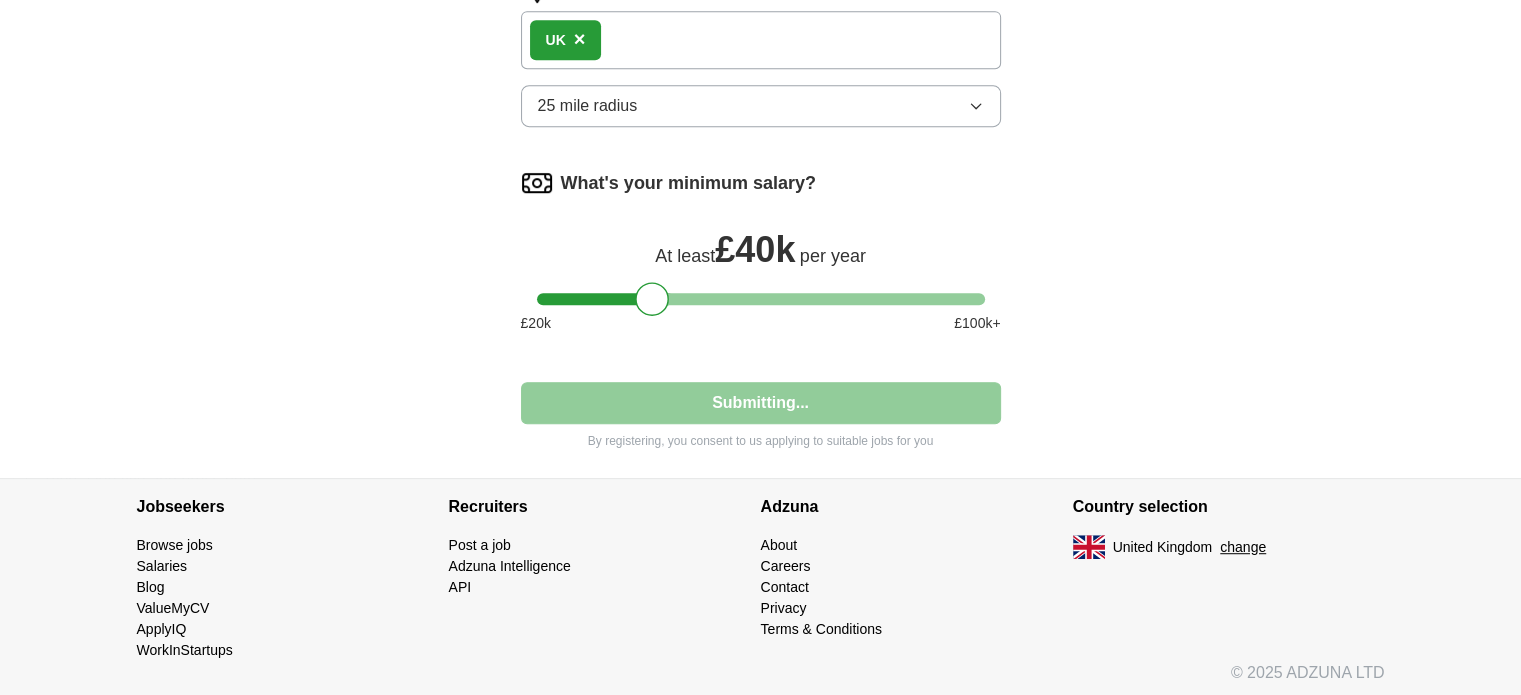 select on "**" 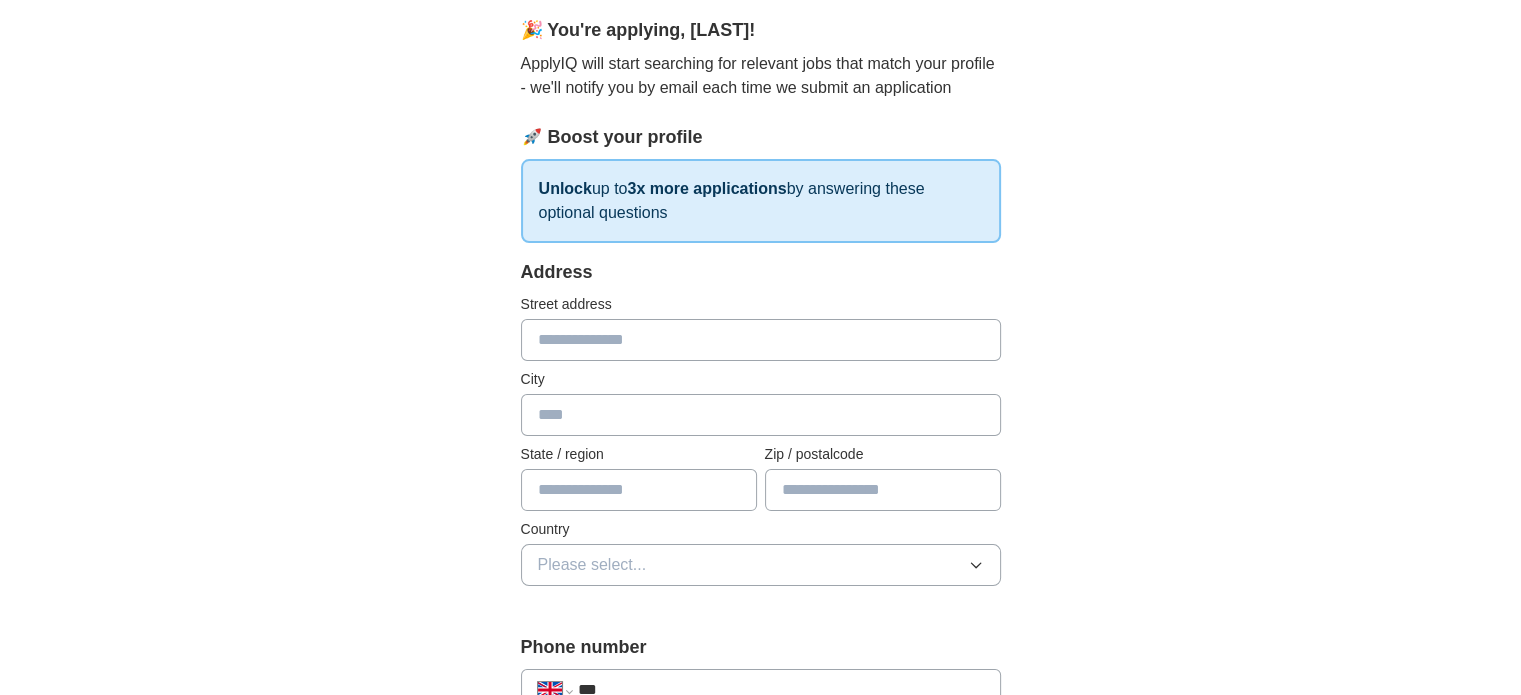 scroll, scrollTop: 200, scrollLeft: 0, axis: vertical 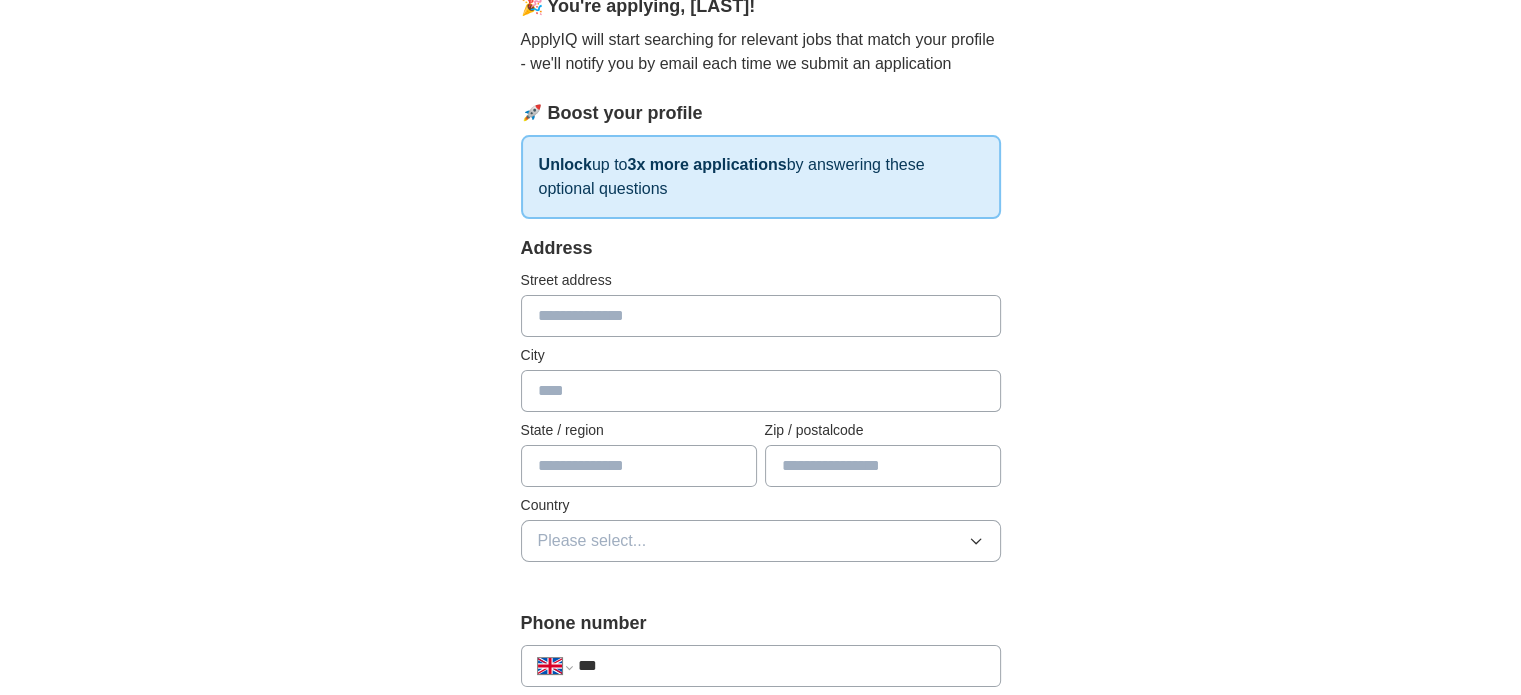 click at bounding box center (761, 316) 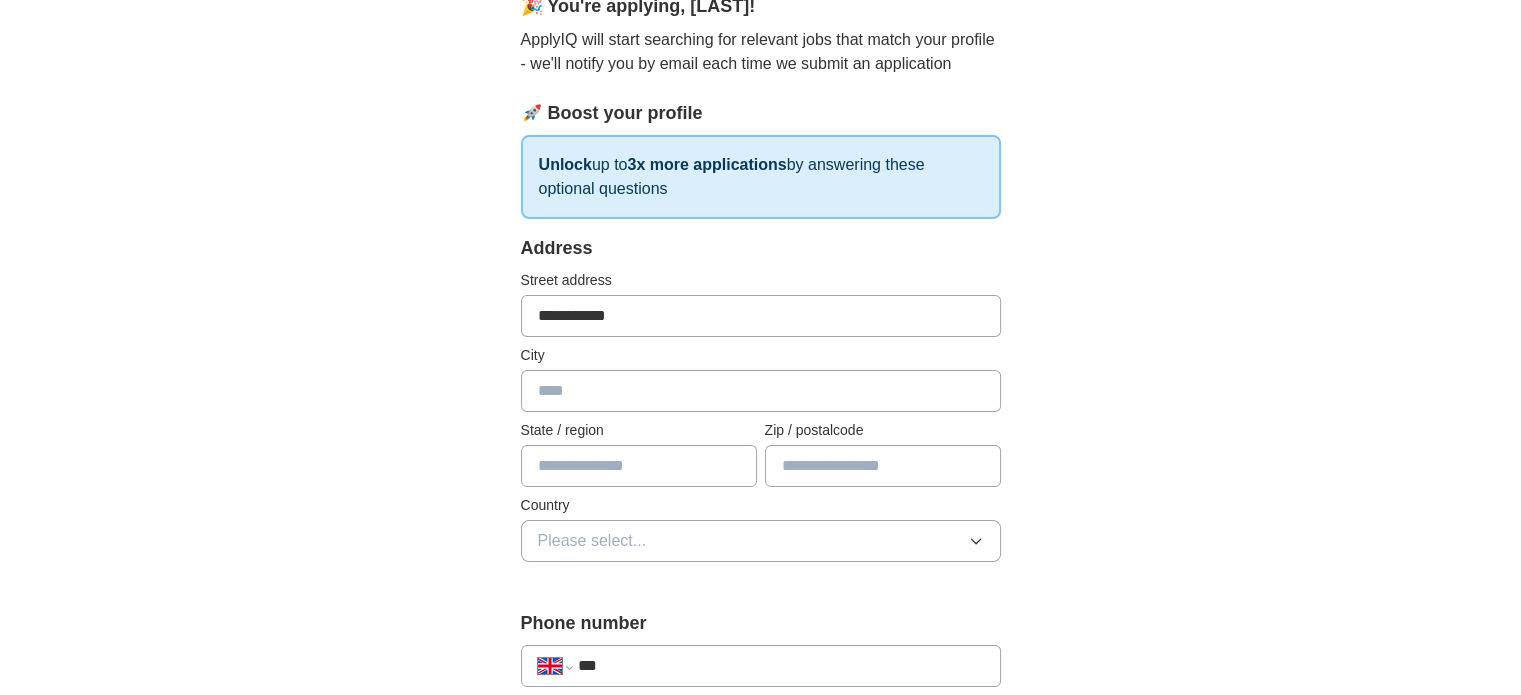 type on "*****" 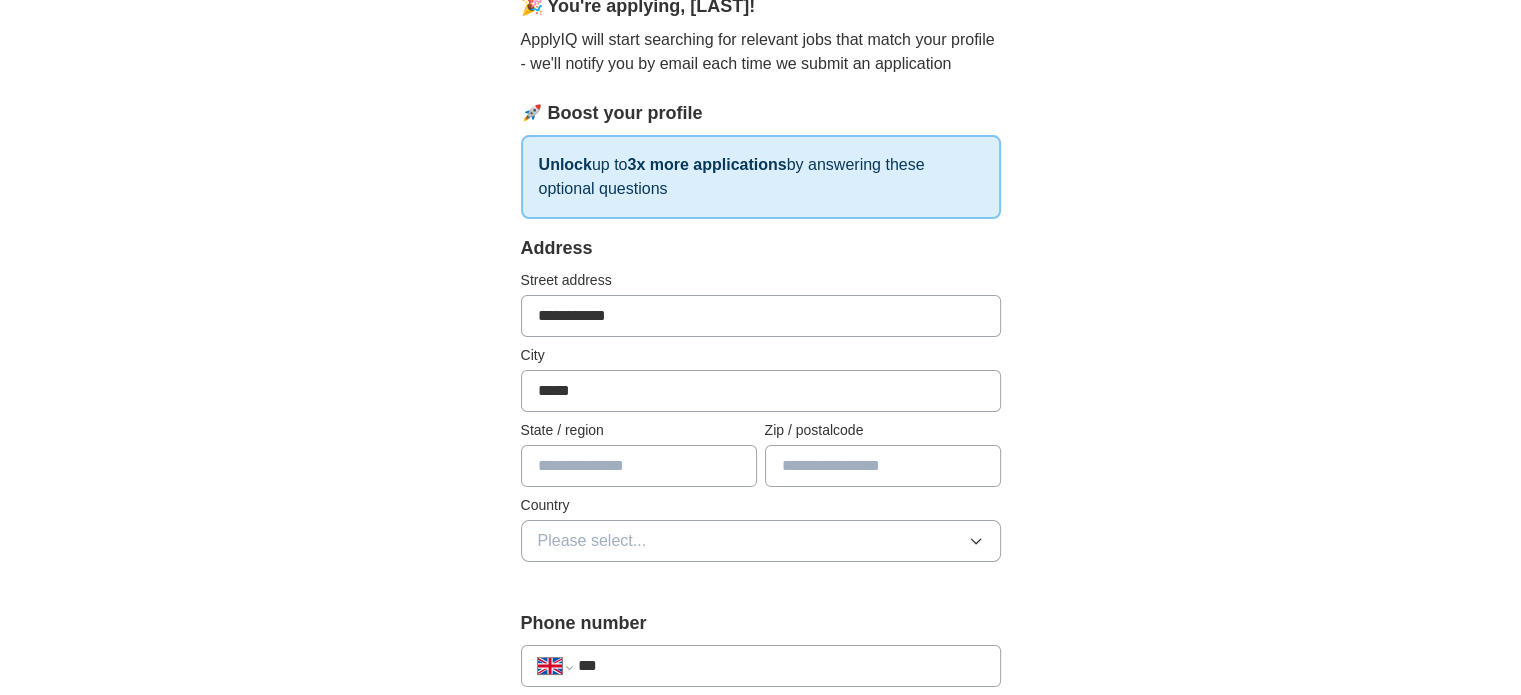 type on "*****" 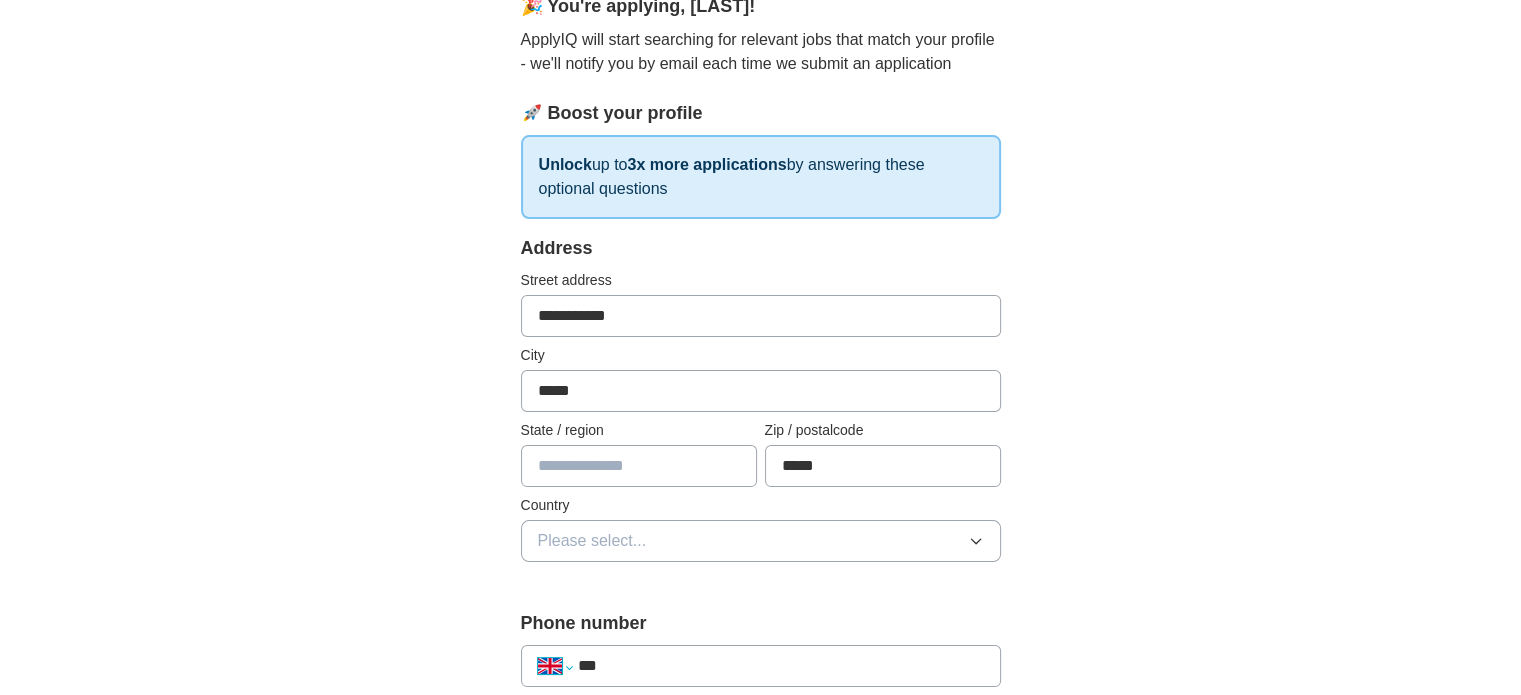 select on "**" 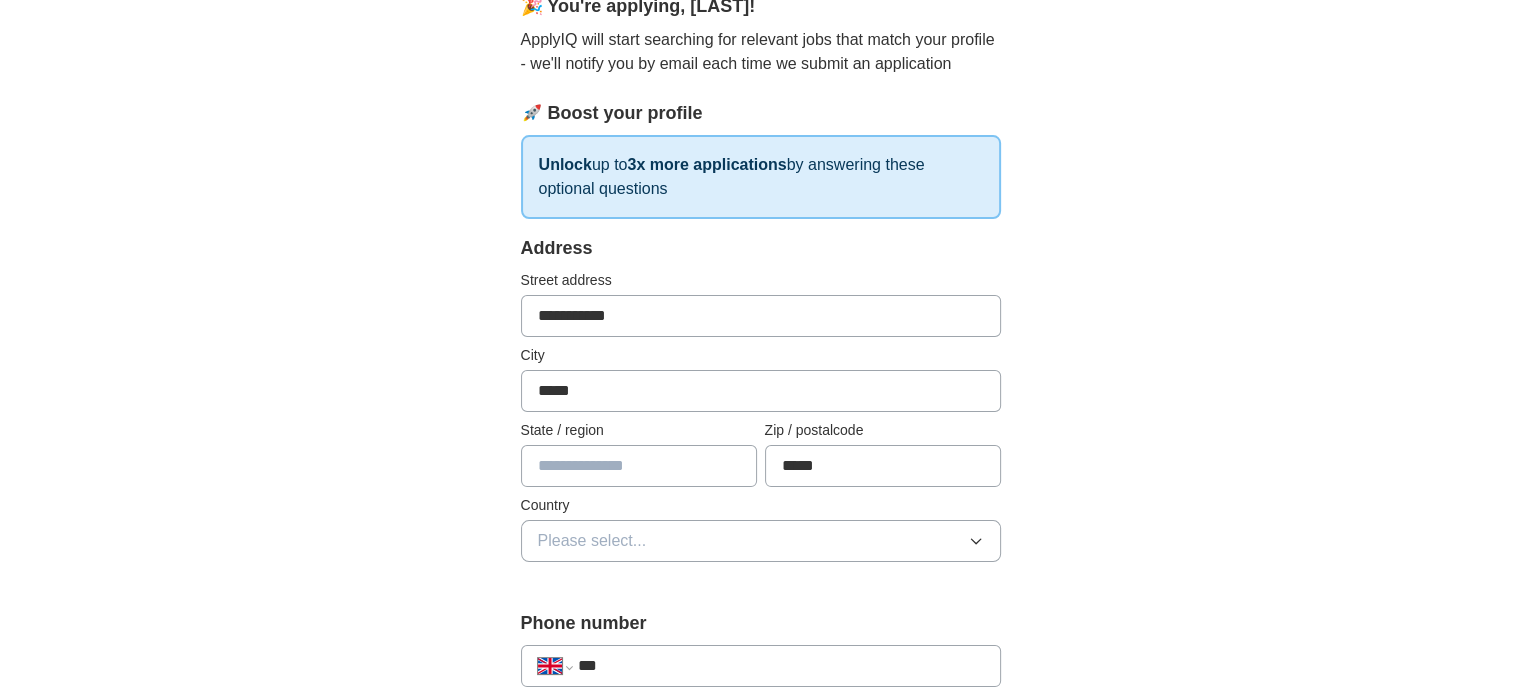 type on "****" 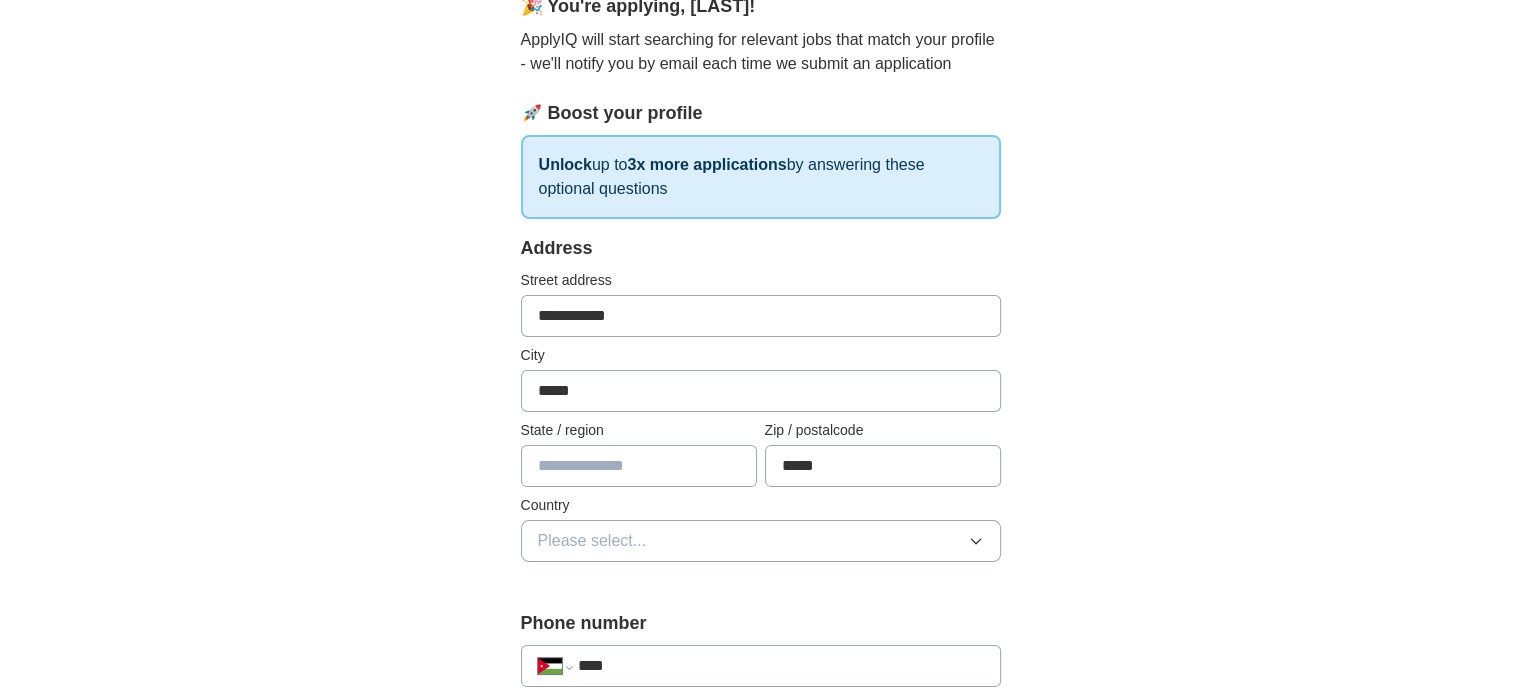 click at bounding box center [639, 466] 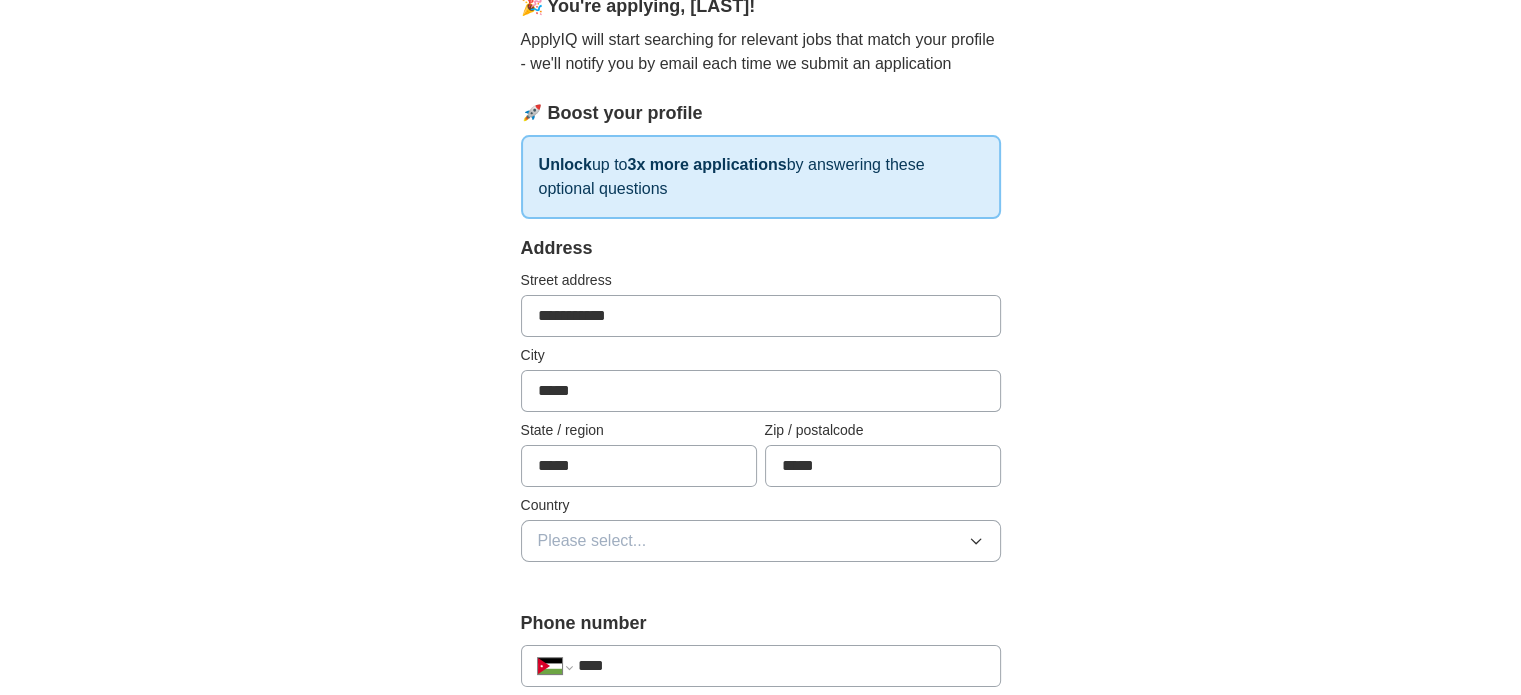 type on "*****" 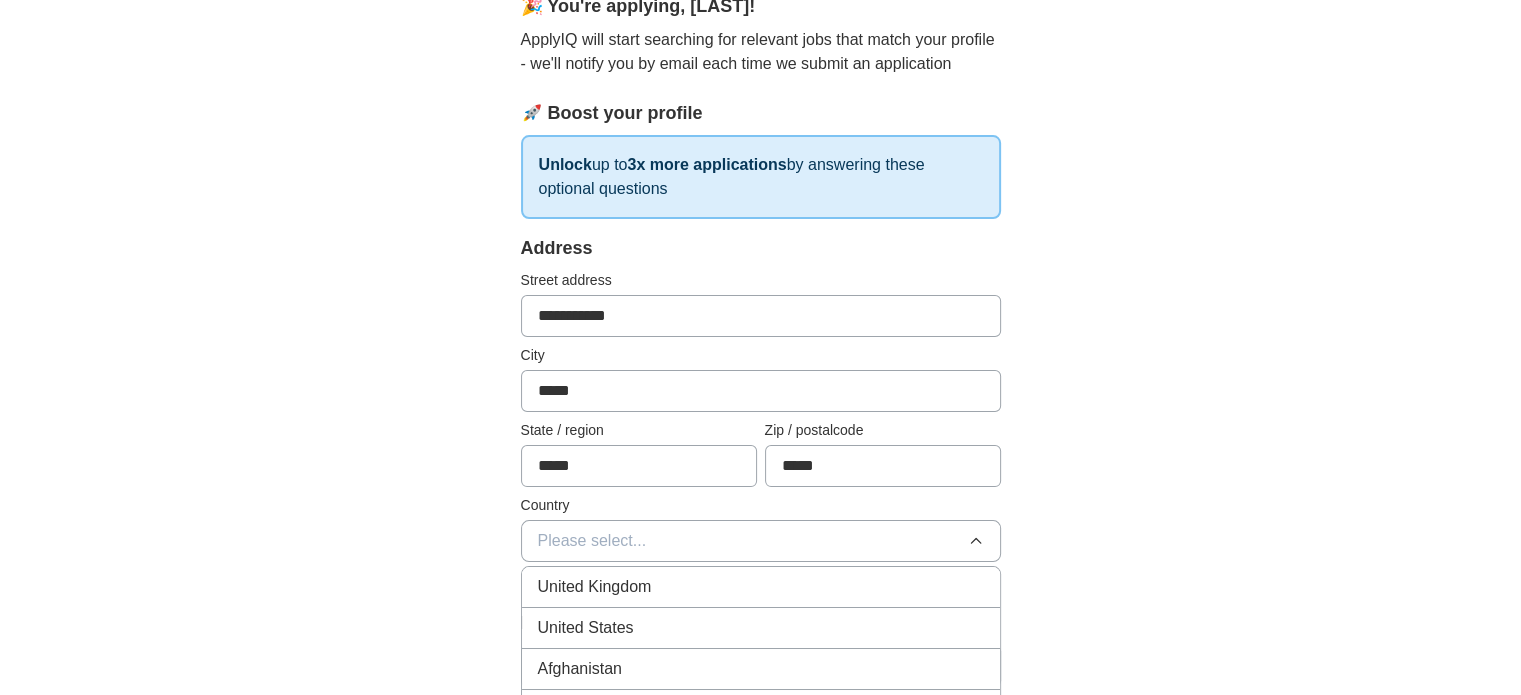 type 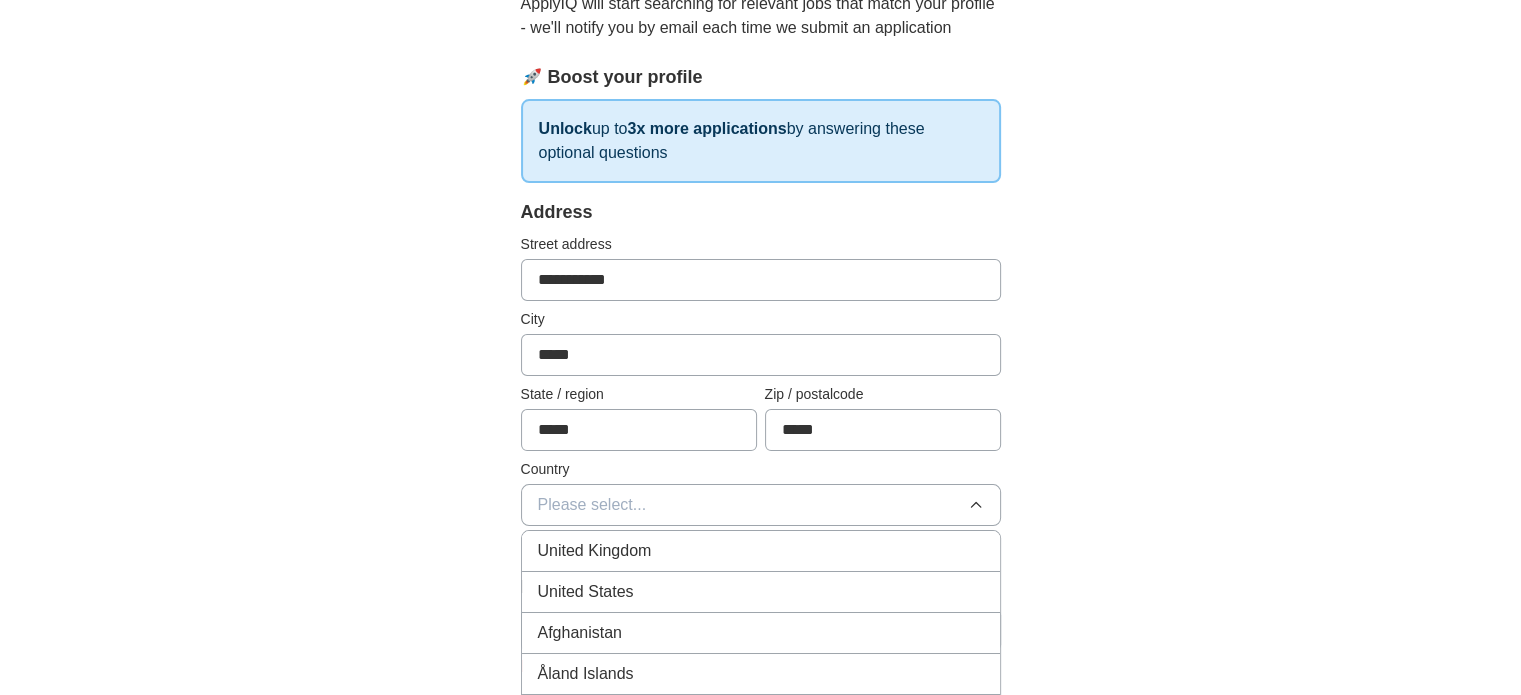 scroll, scrollTop: 700, scrollLeft: 0, axis: vertical 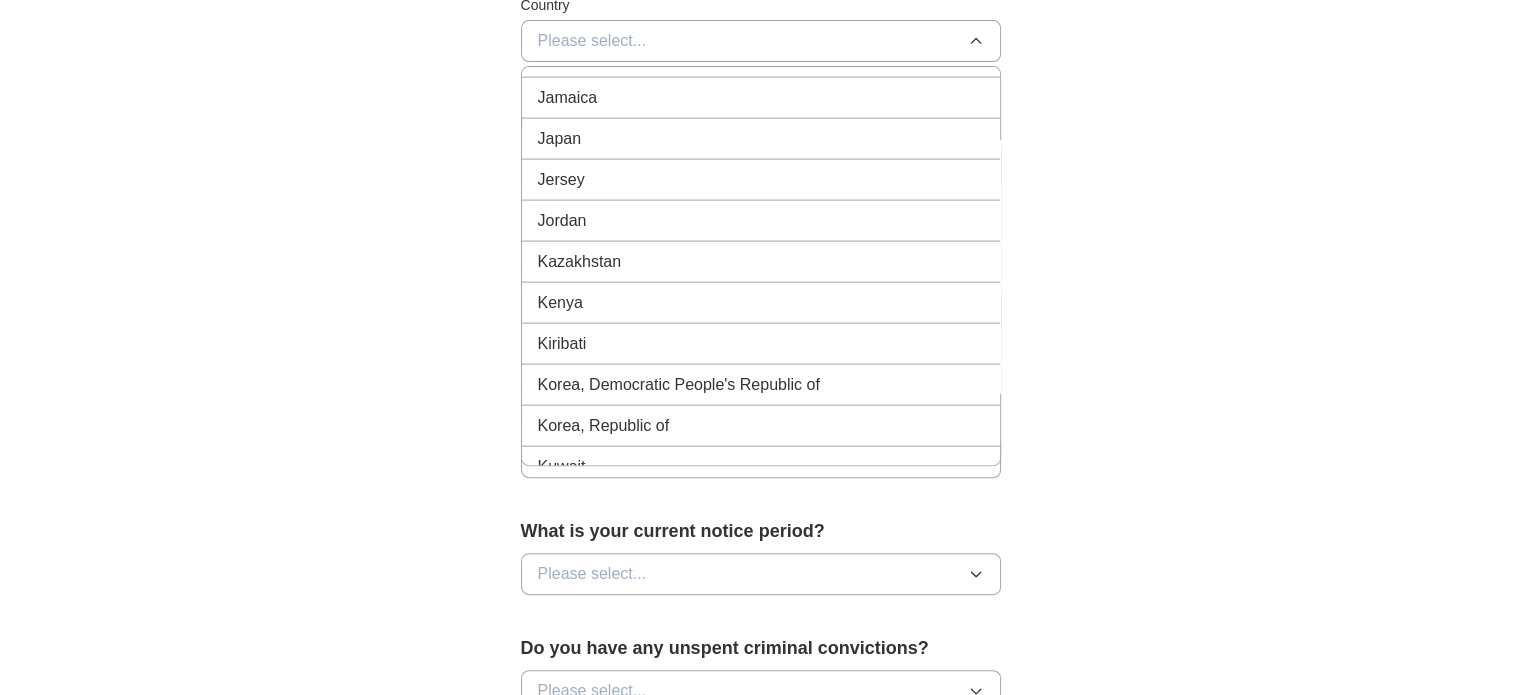 click on "Jordan" at bounding box center (761, 220) 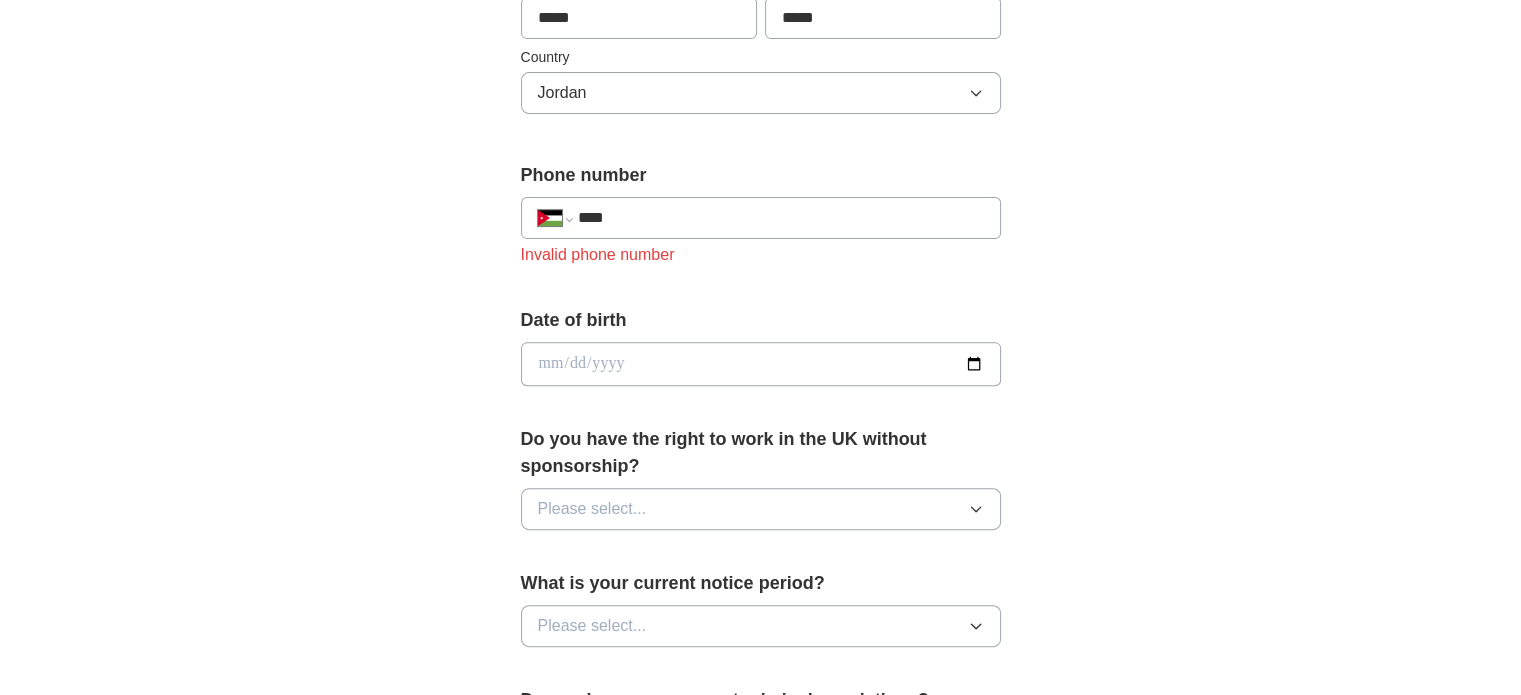 scroll, scrollTop: 600, scrollLeft: 0, axis: vertical 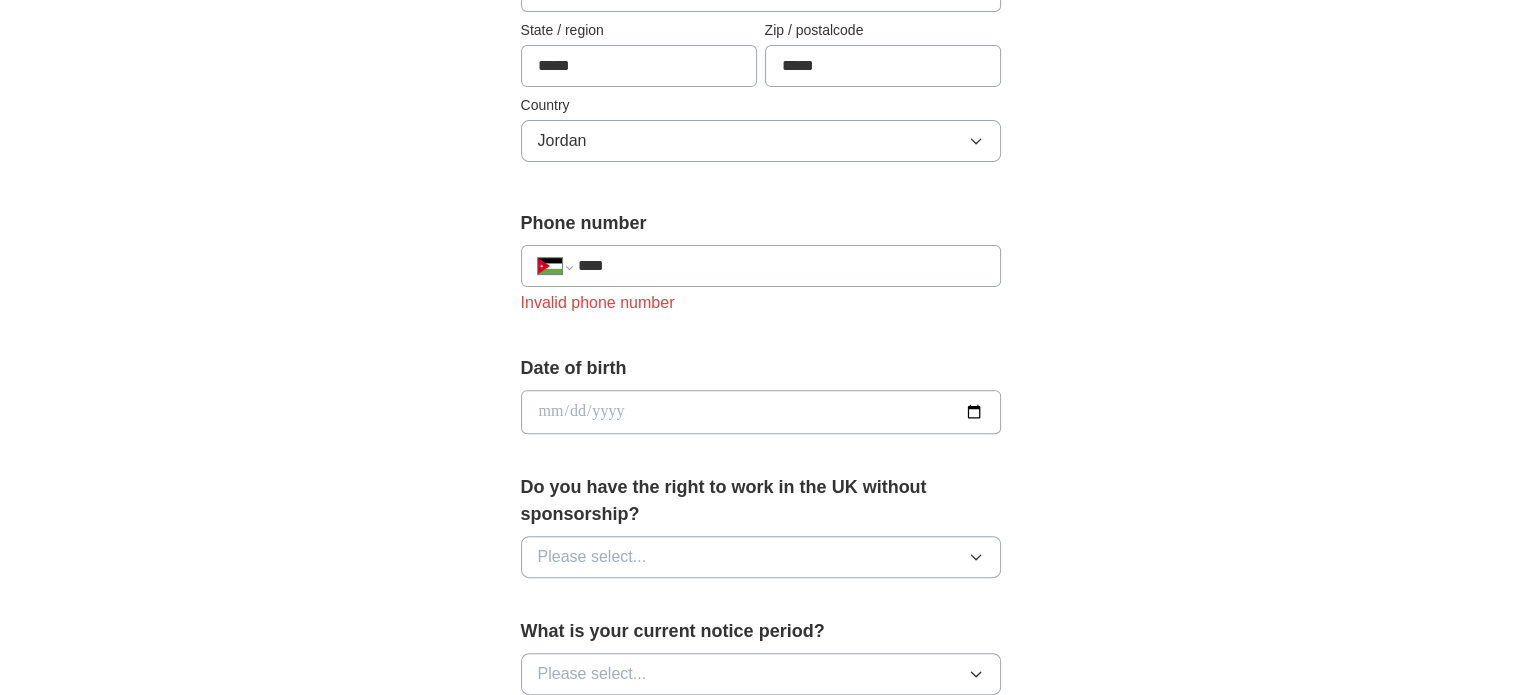 click on "****" at bounding box center (780, 266) 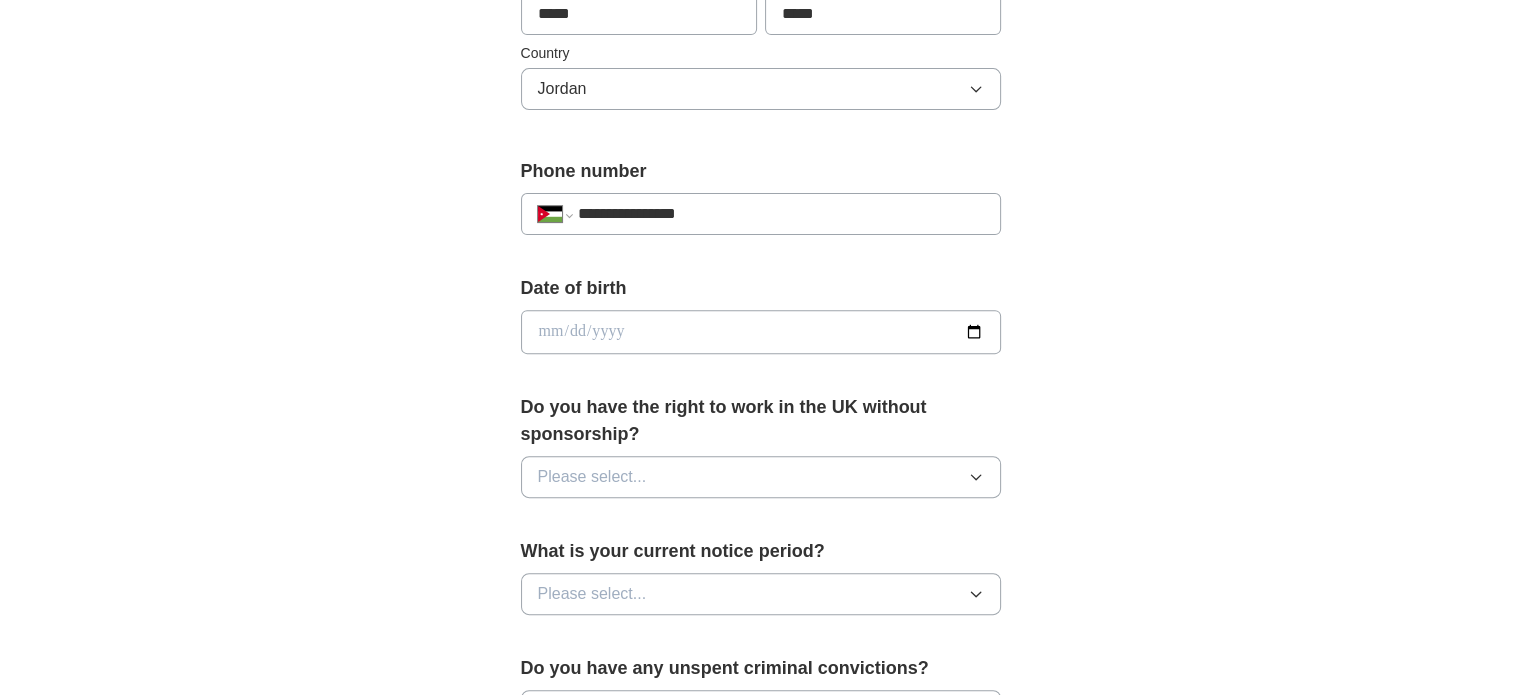 scroll, scrollTop: 700, scrollLeft: 0, axis: vertical 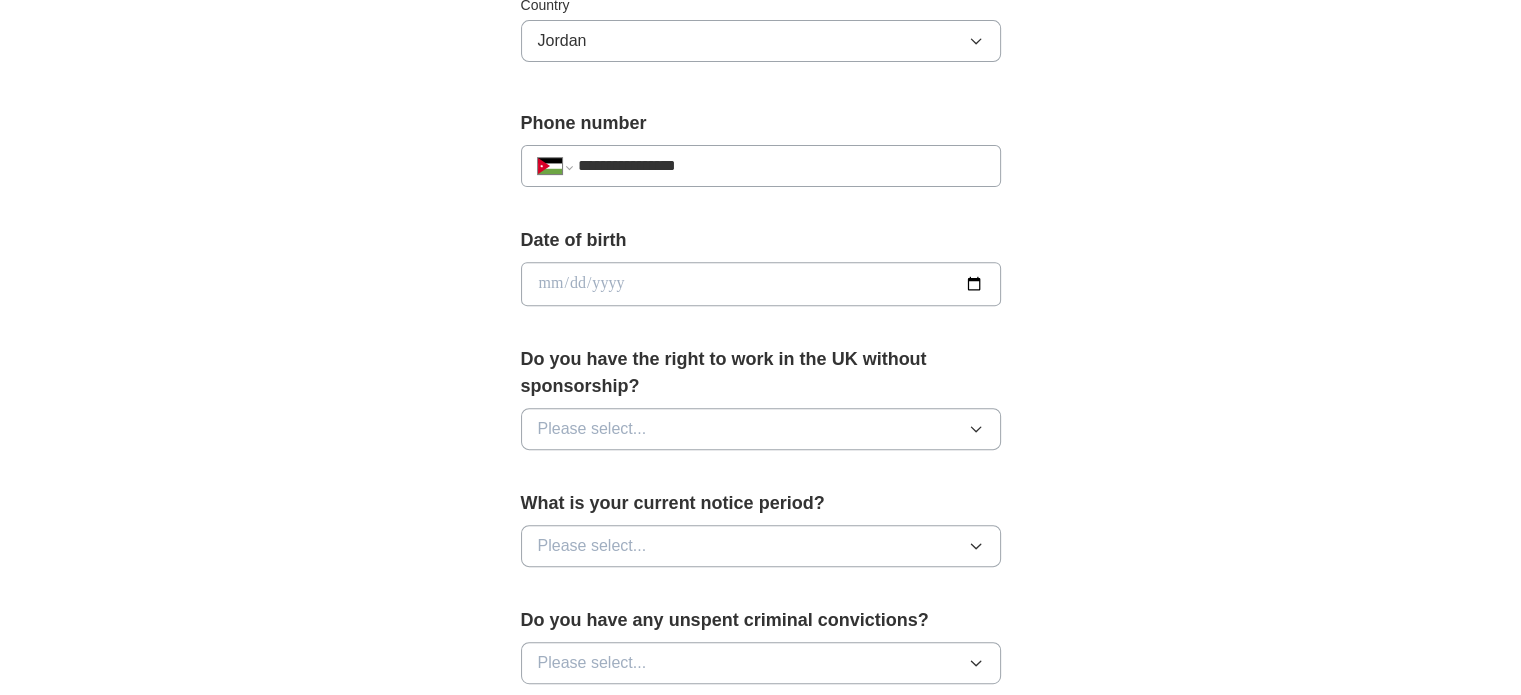 type on "**********" 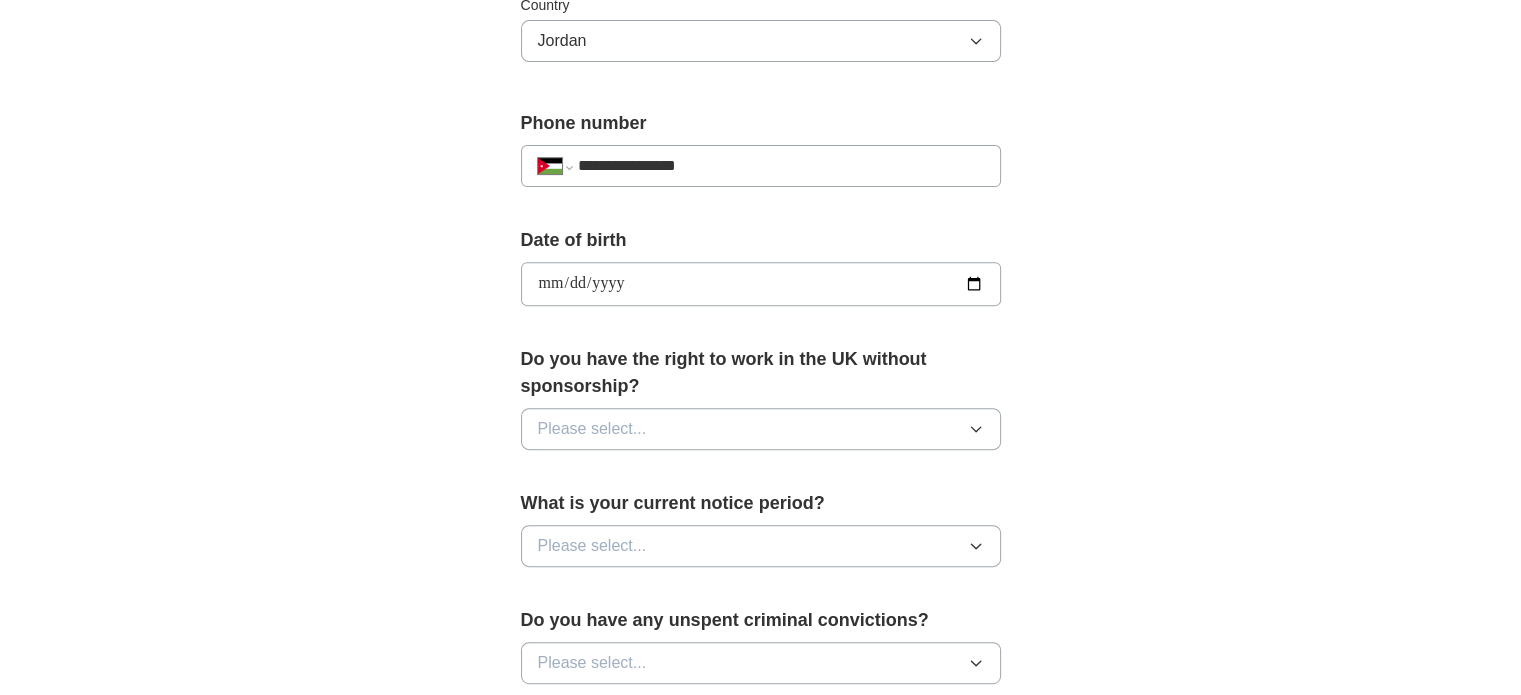 type on "**********" 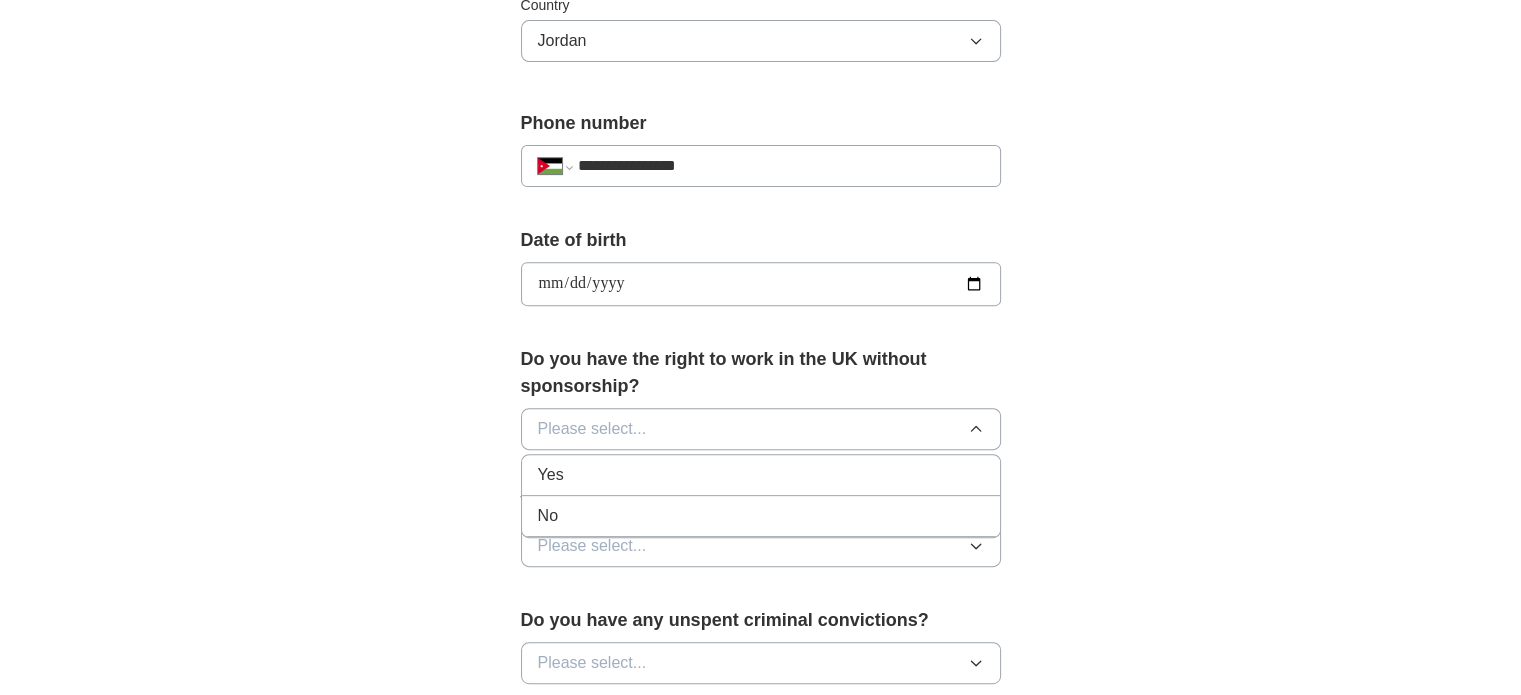click on "No" at bounding box center (761, 516) 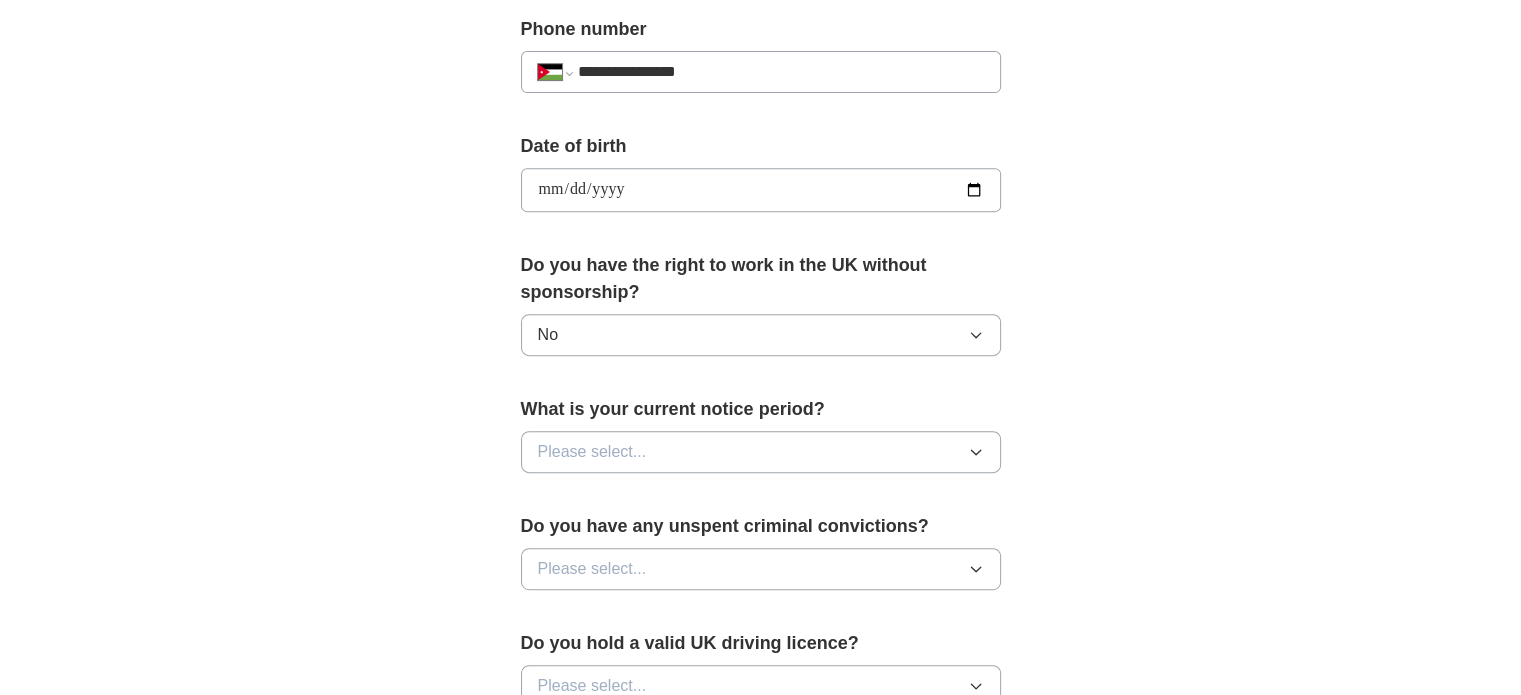 scroll, scrollTop: 900, scrollLeft: 0, axis: vertical 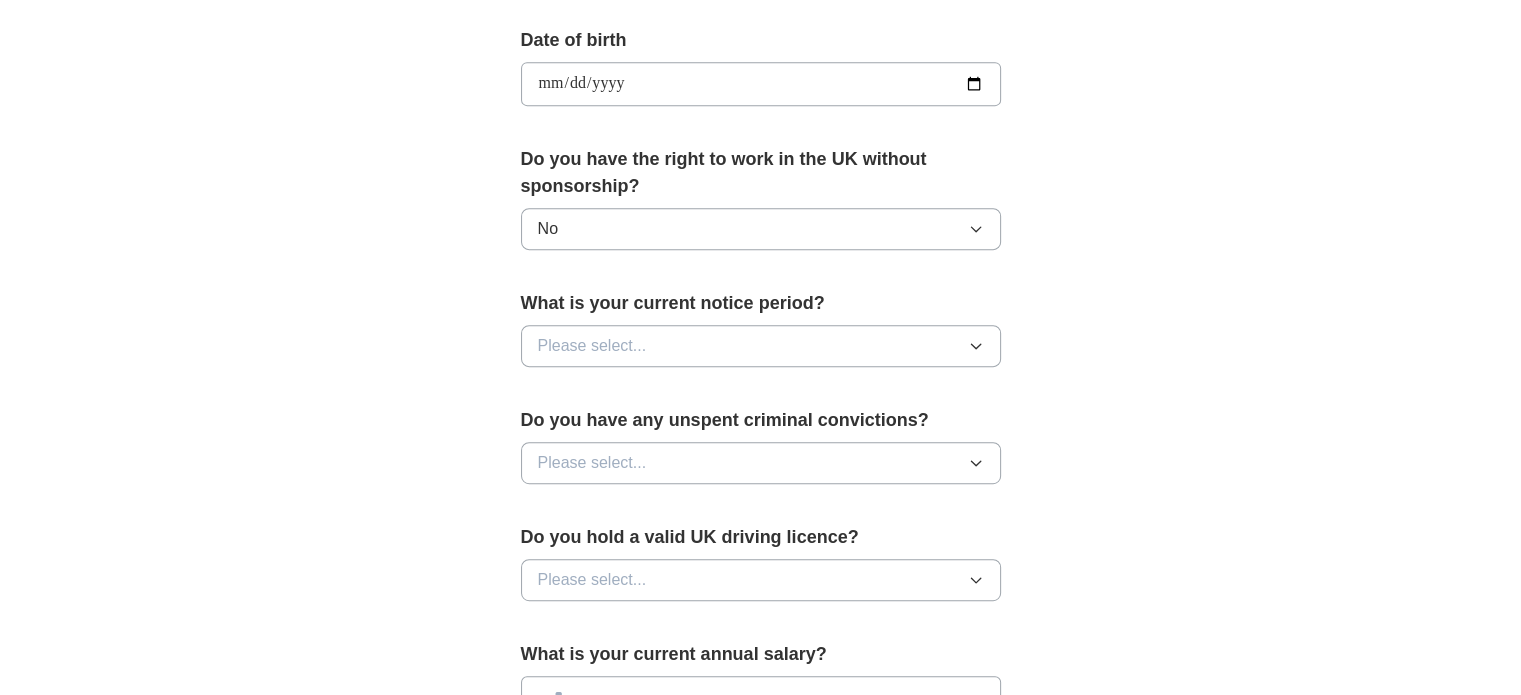 click on "Please select..." at bounding box center (761, 346) 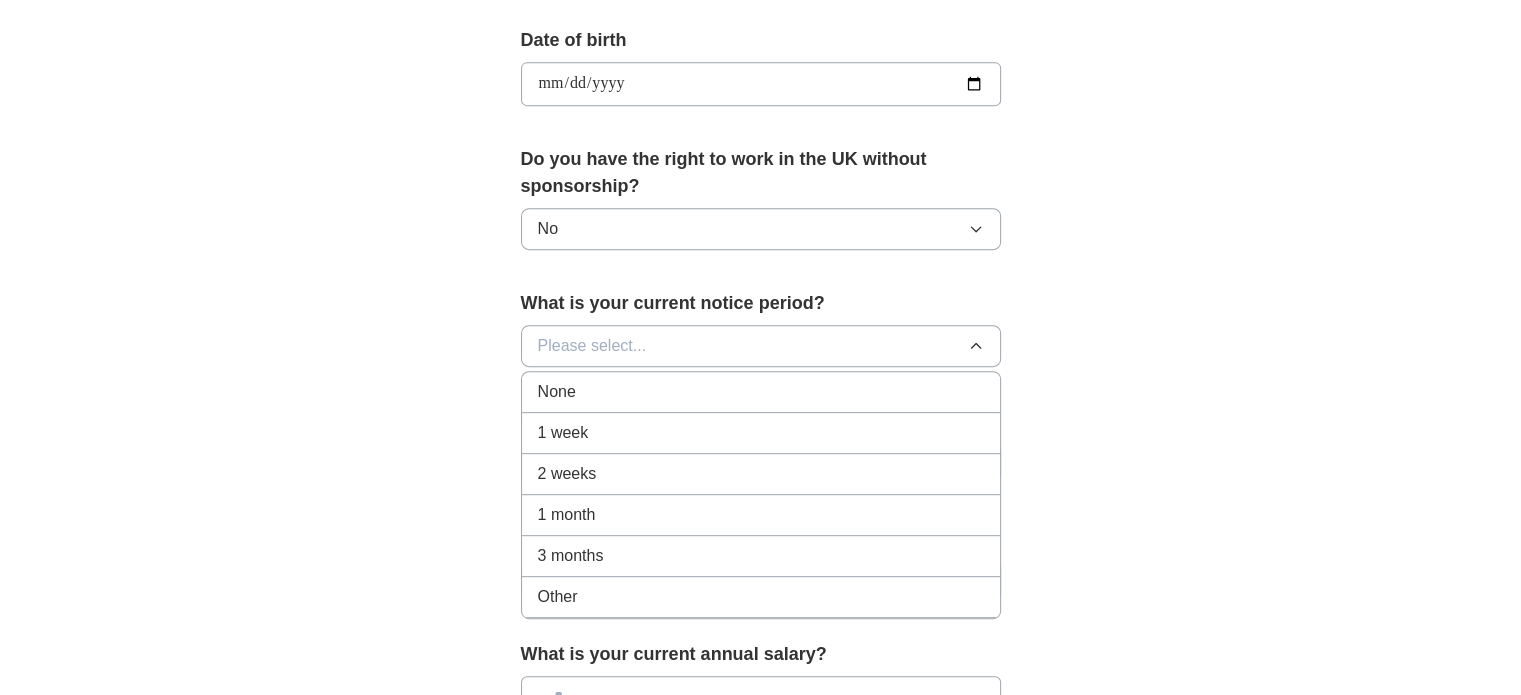 click on "None" at bounding box center [761, 392] 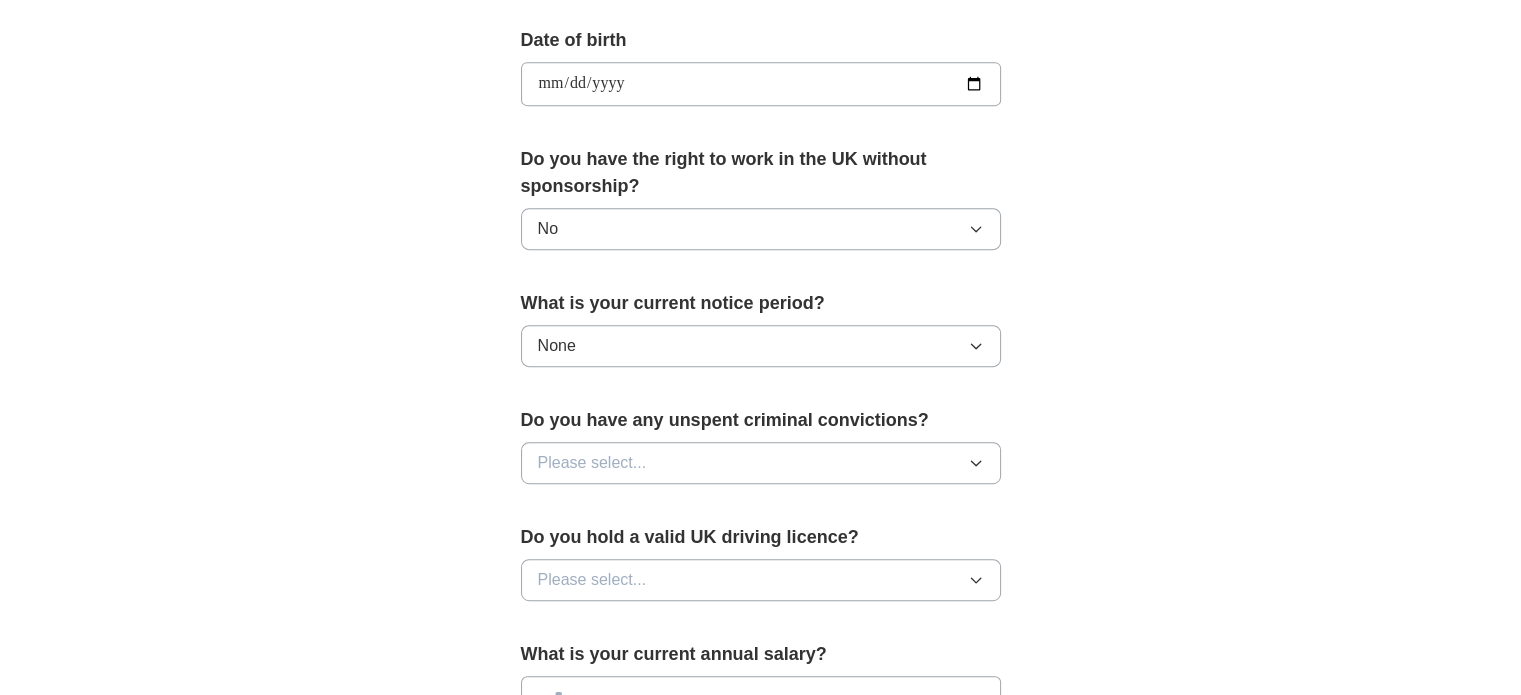 scroll, scrollTop: 1100, scrollLeft: 0, axis: vertical 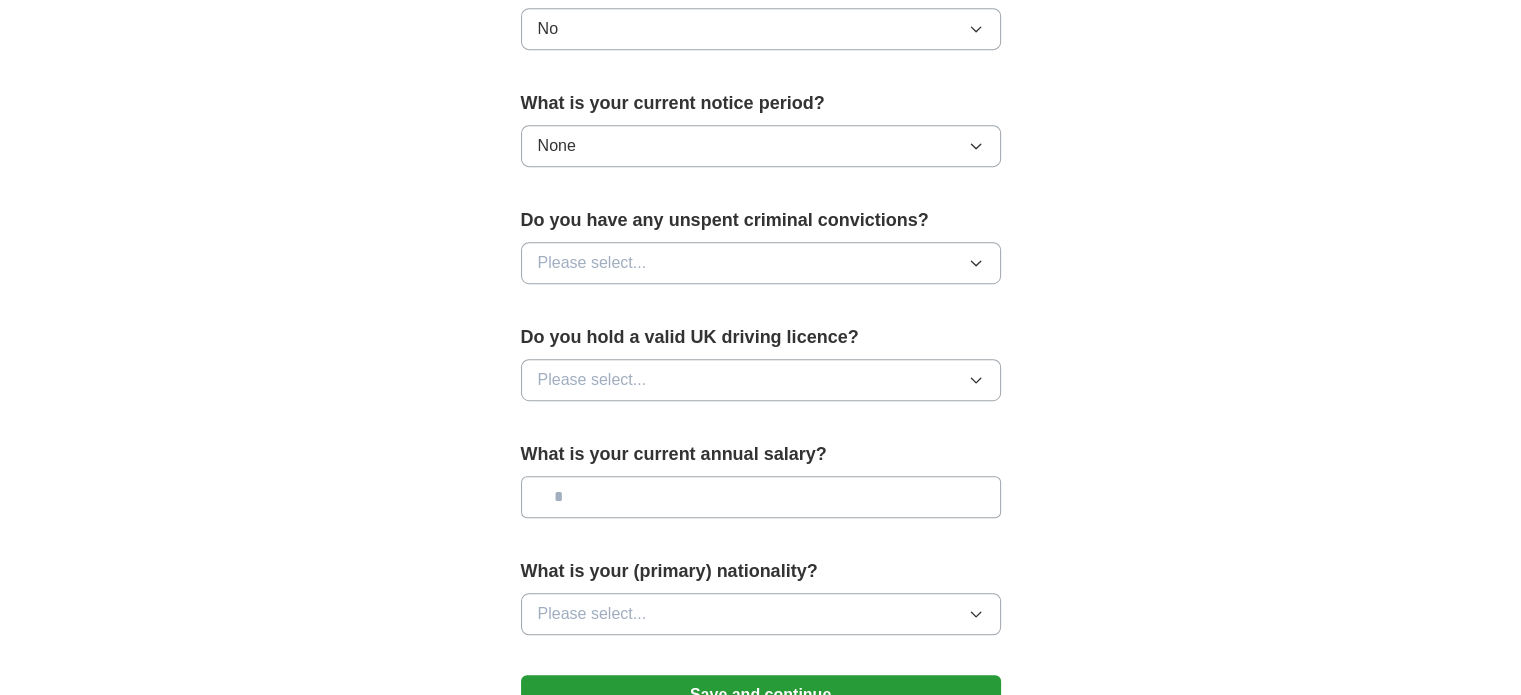 click on "Please select..." at bounding box center (761, 263) 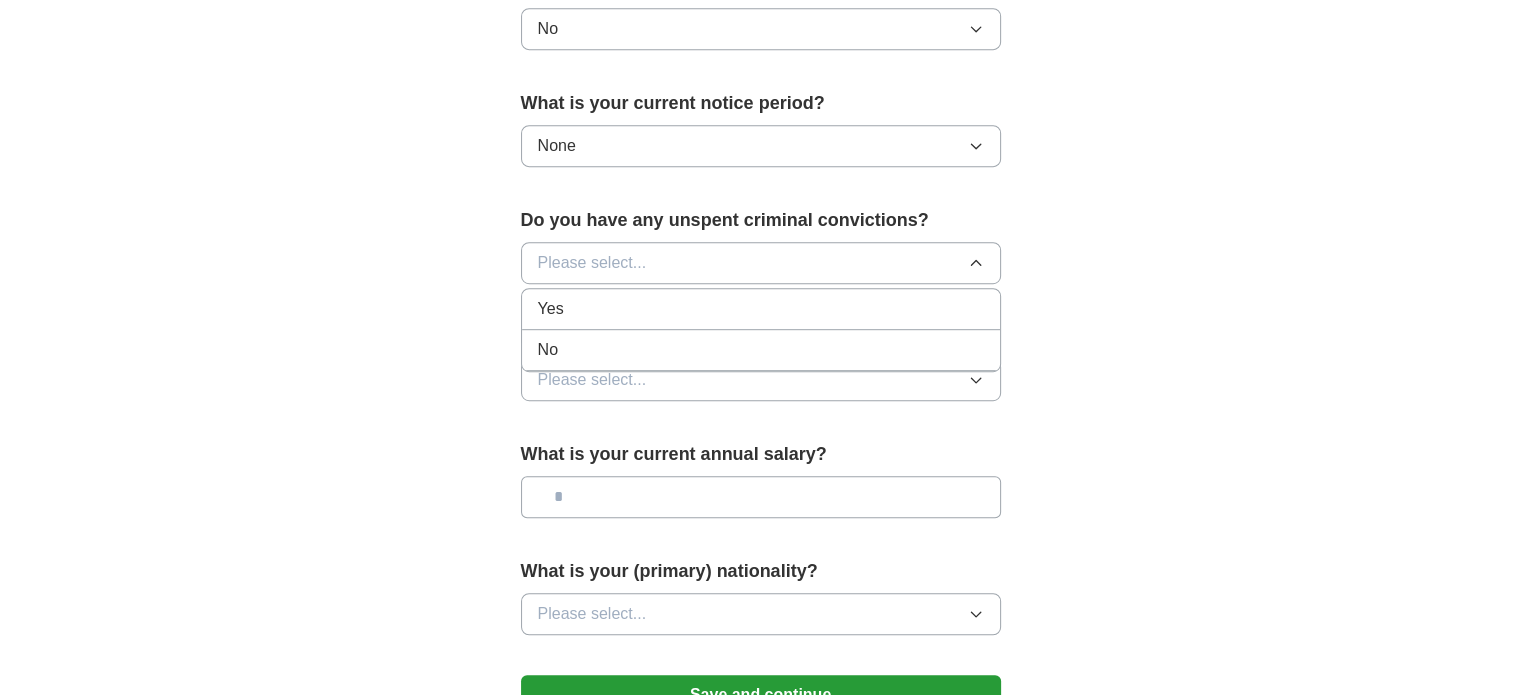 click on "No" at bounding box center (761, 350) 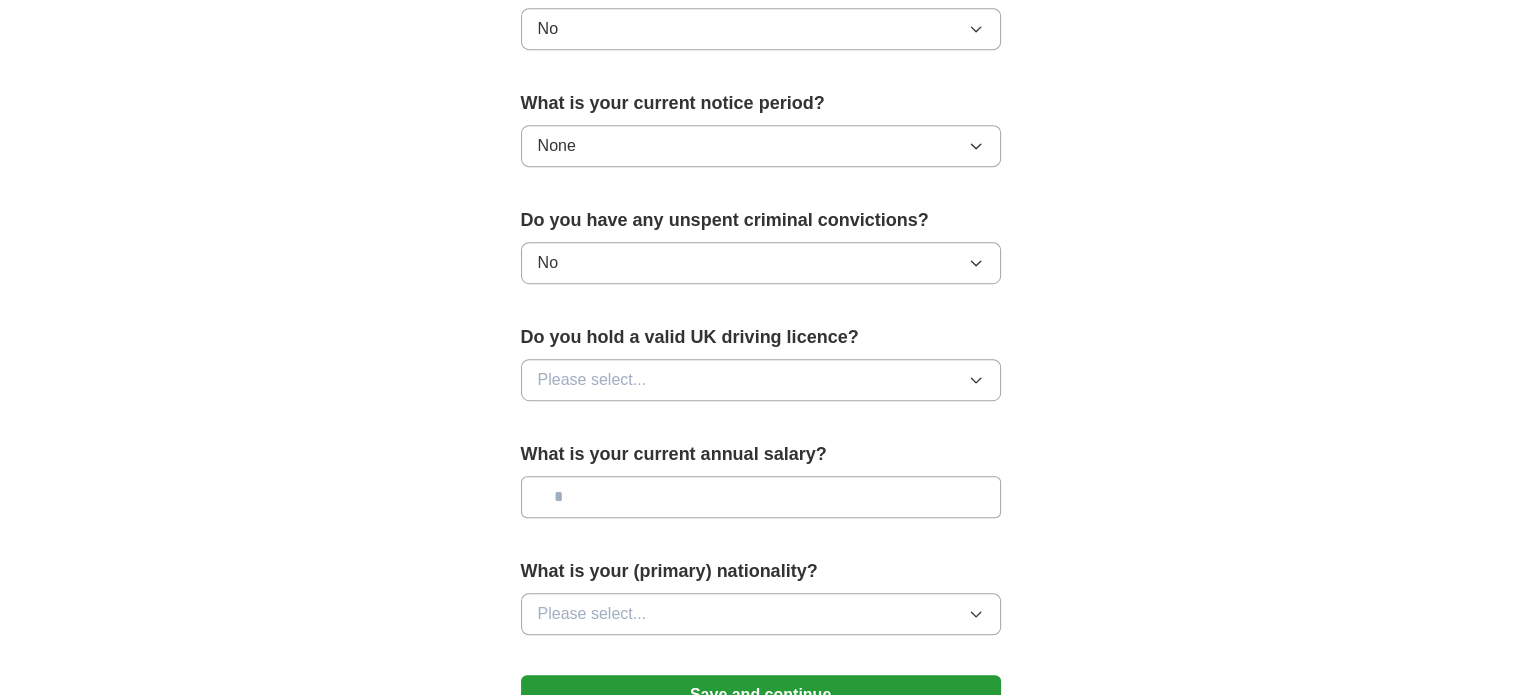 click on "Please select..." at bounding box center (592, 380) 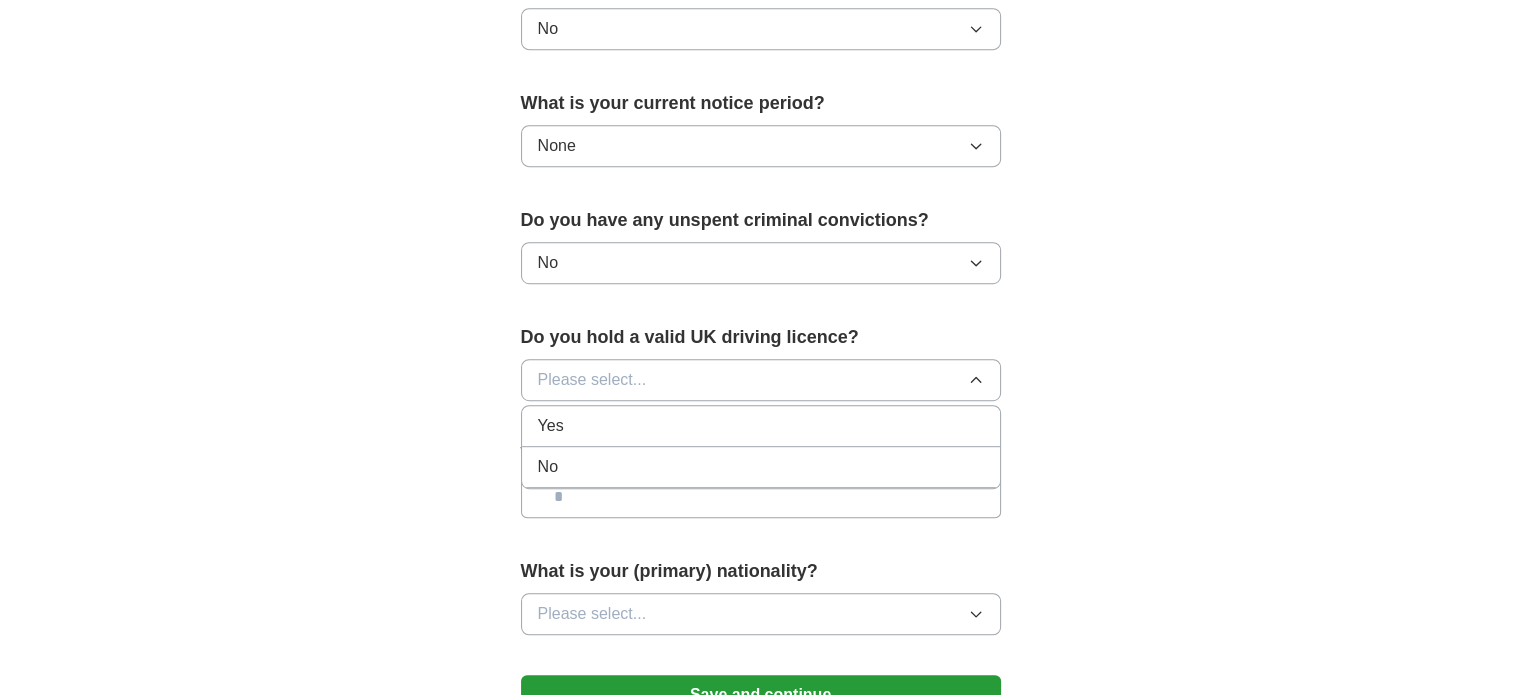 click on "No" at bounding box center (761, 467) 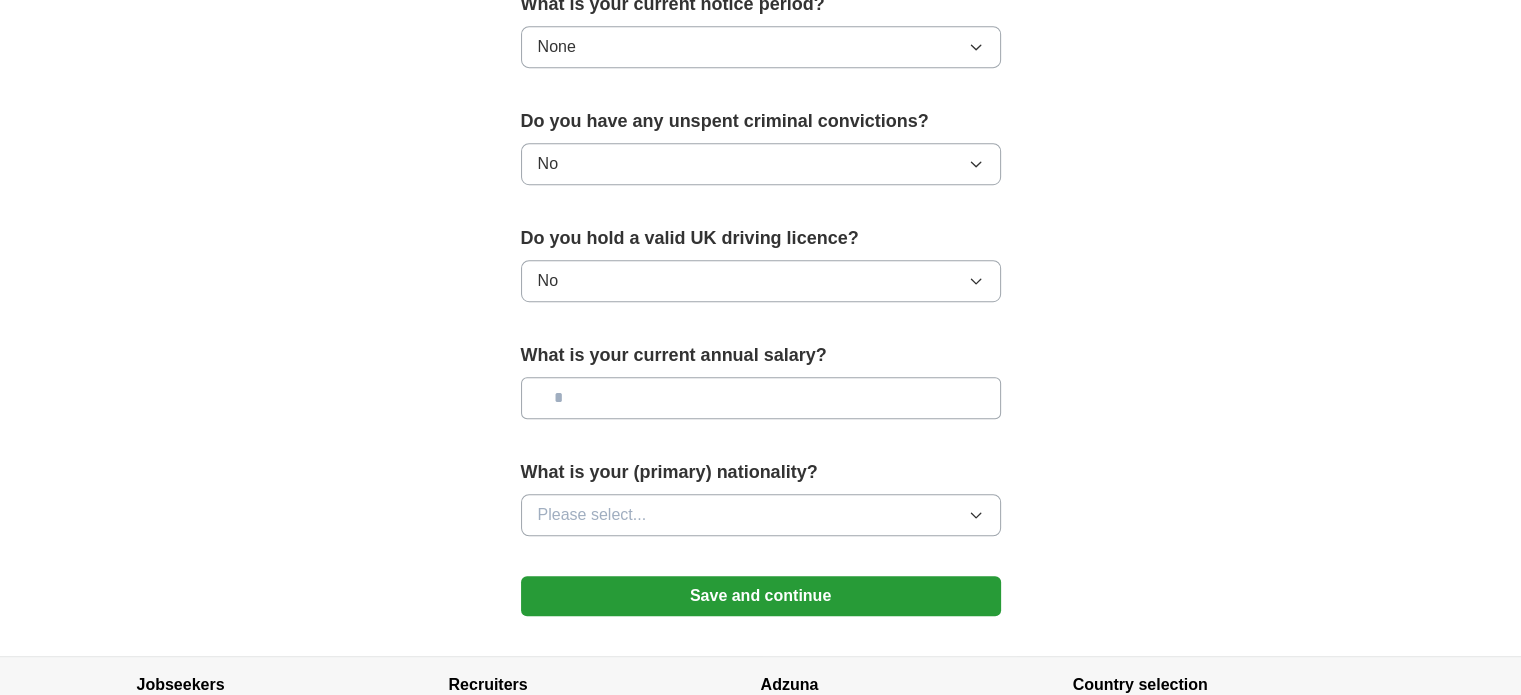 scroll, scrollTop: 1200, scrollLeft: 0, axis: vertical 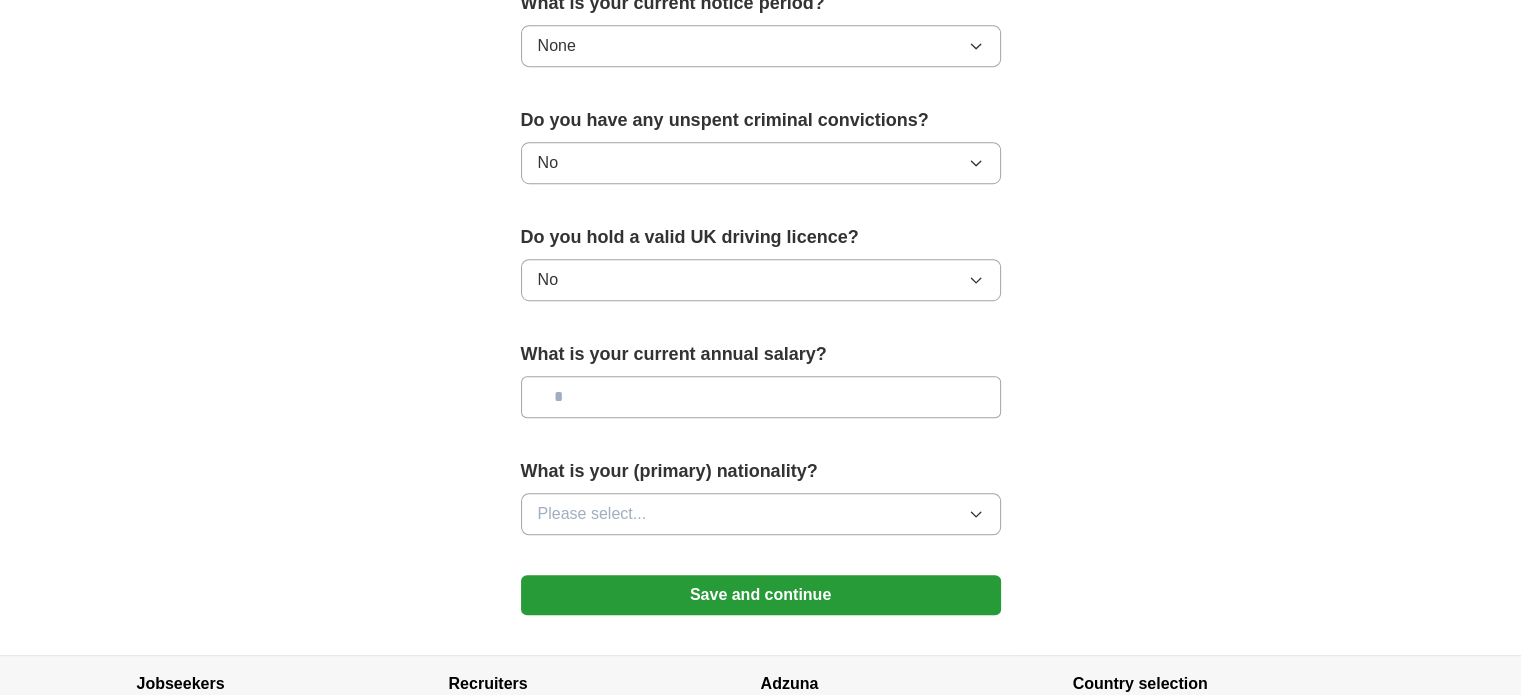 click at bounding box center (761, 397) 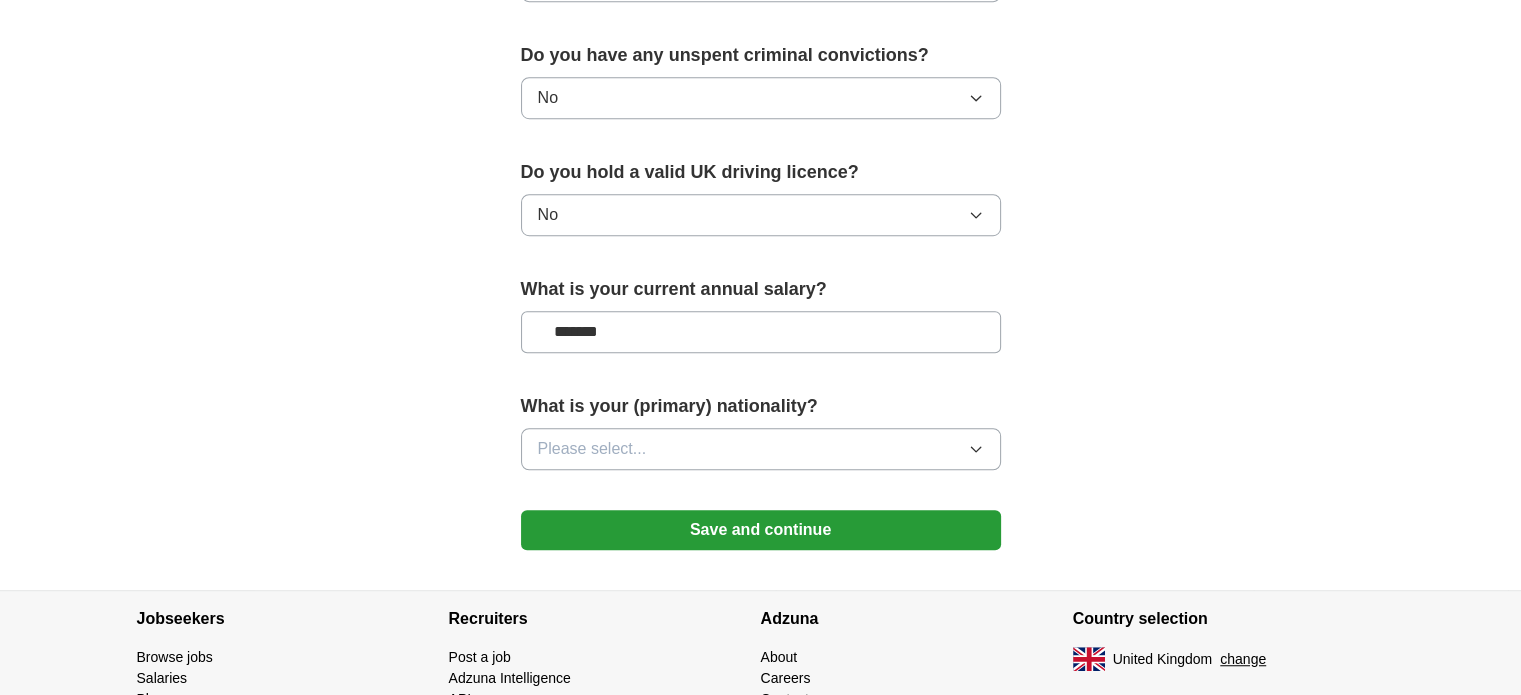scroll, scrollTop: 1300, scrollLeft: 0, axis: vertical 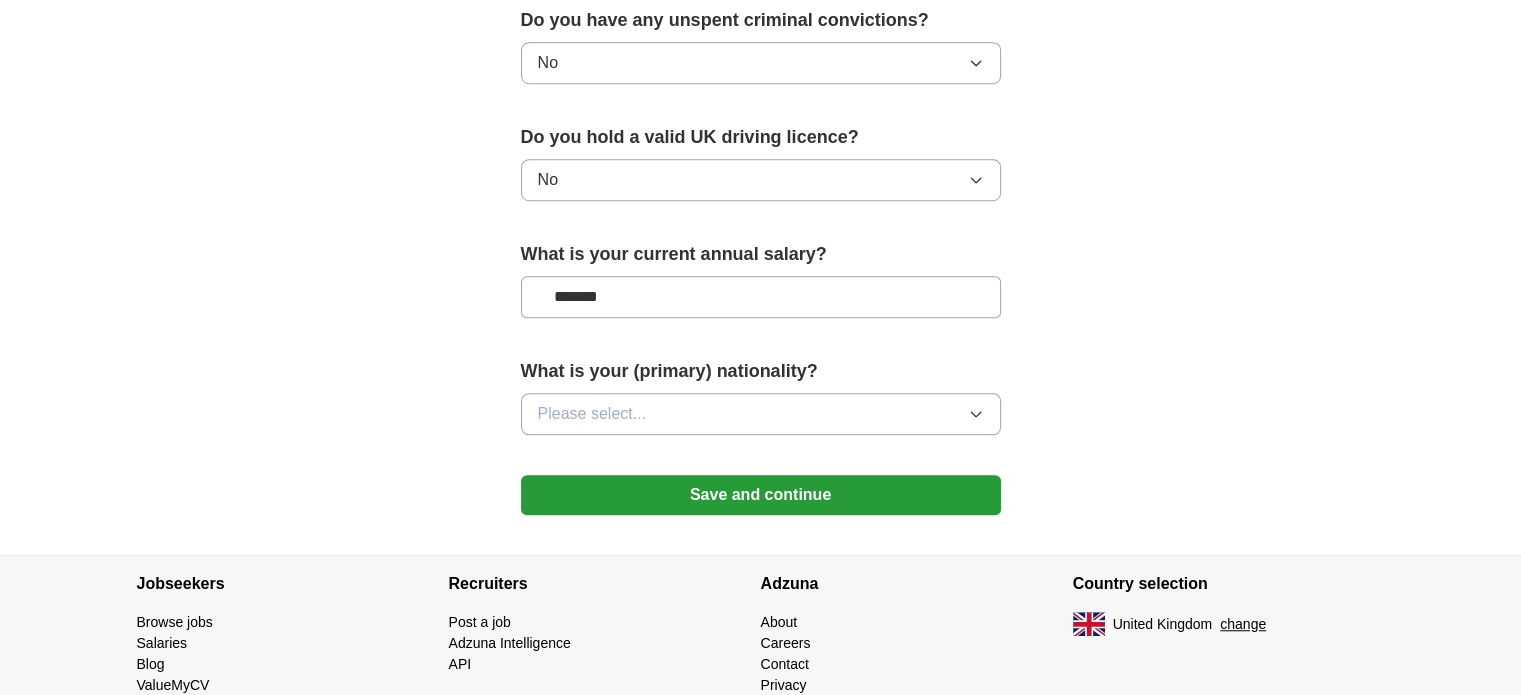 type on "*******" 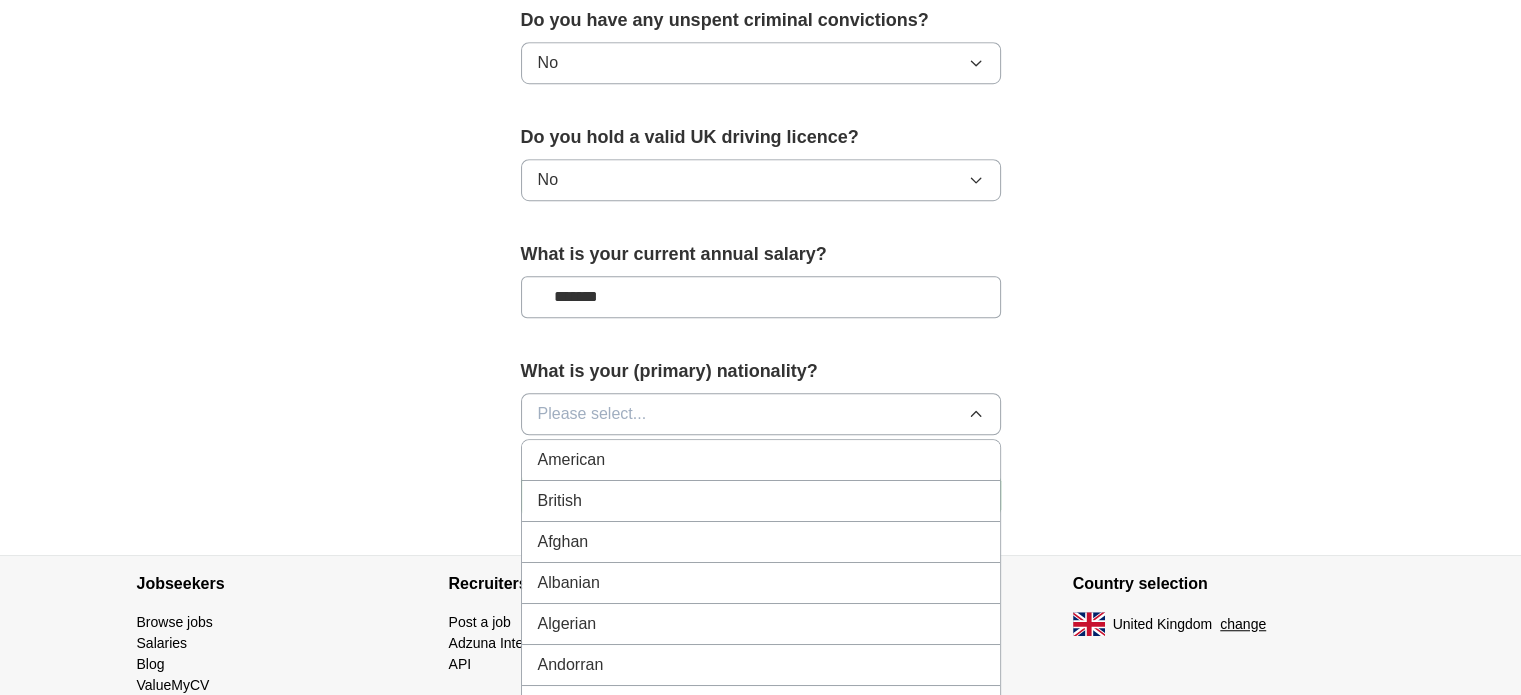 type 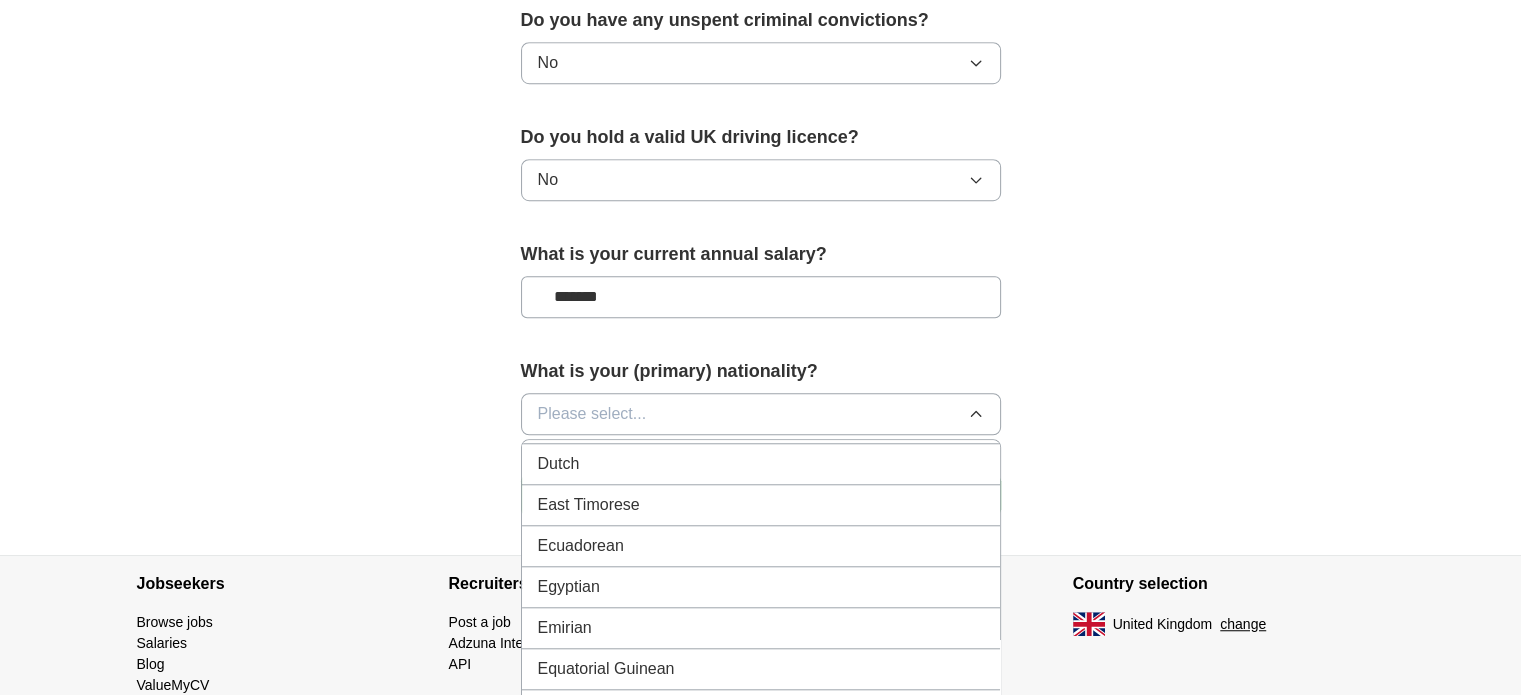 scroll, scrollTop: 2100, scrollLeft: 0, axis: vertical 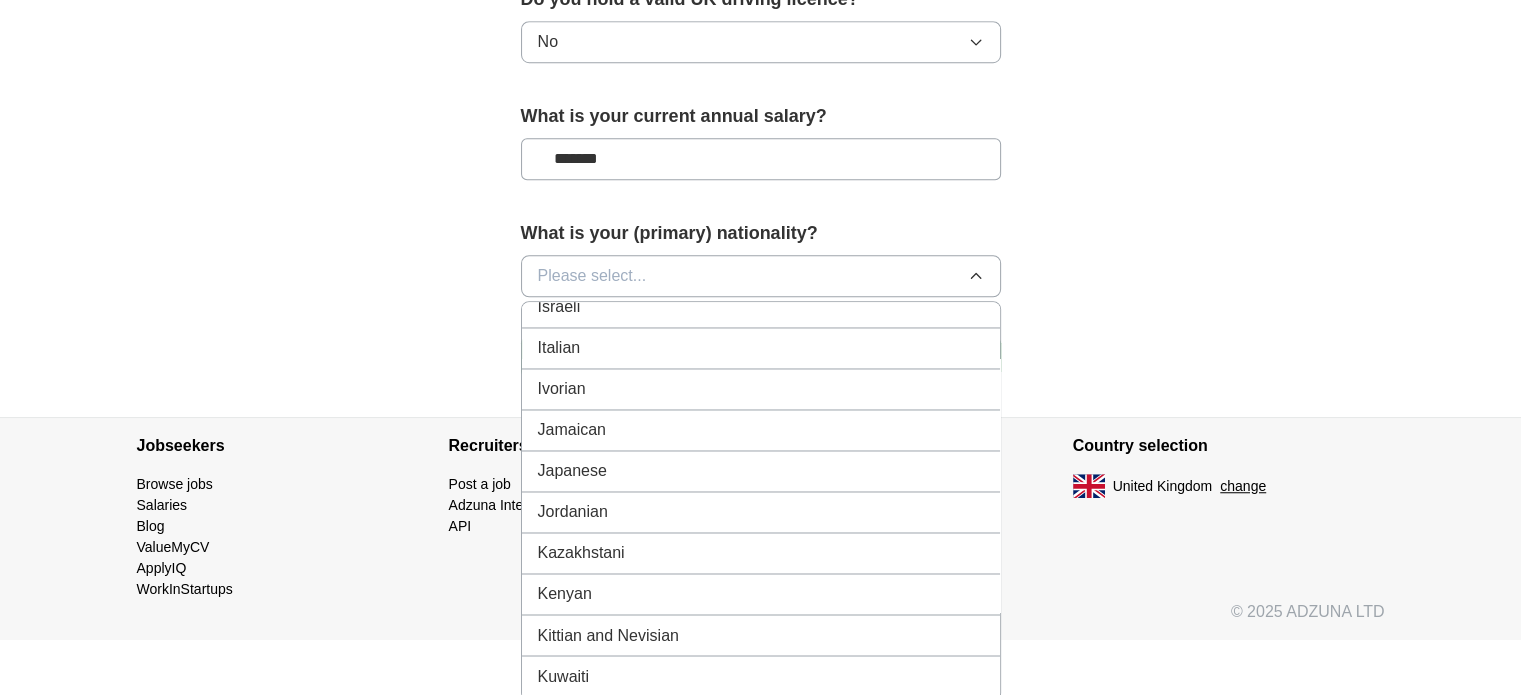 click on "Jordanian" at bounding box center (573, 512) 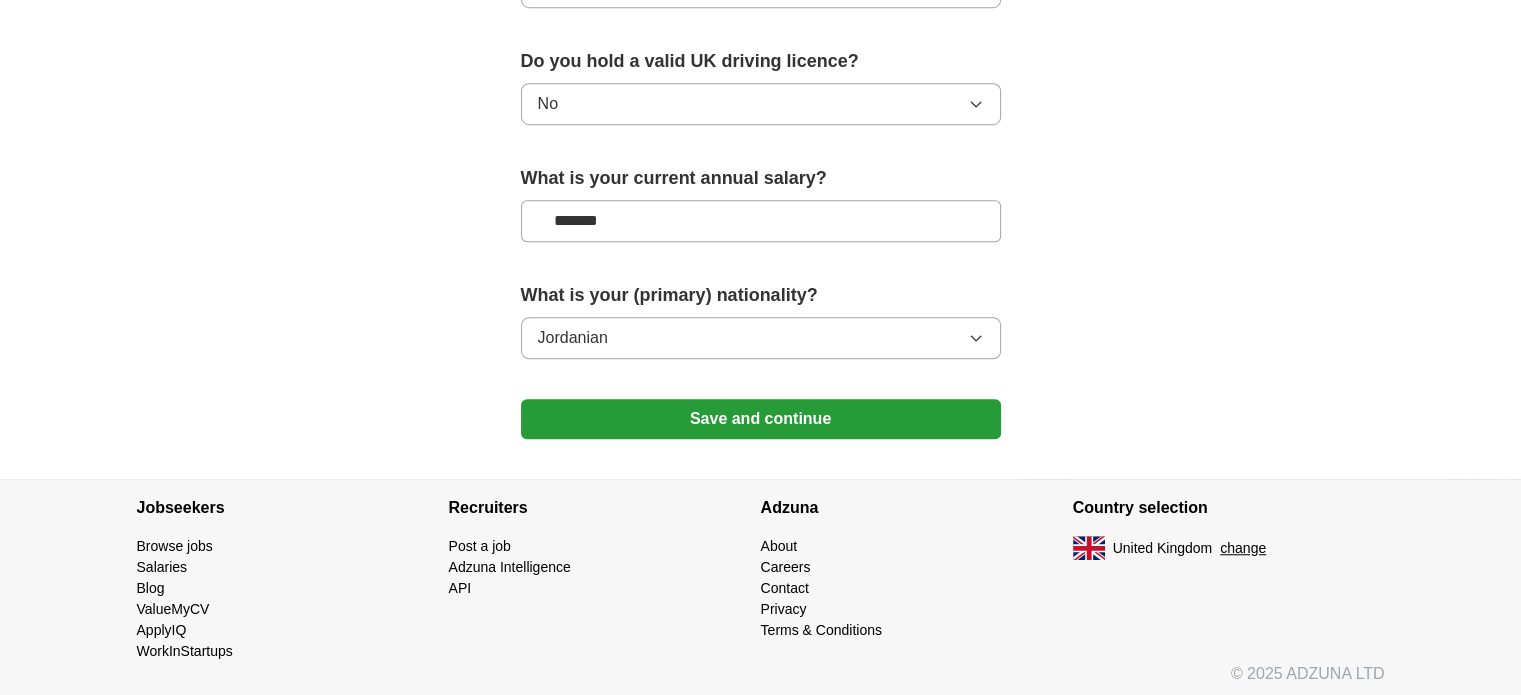 click on "Save and continue" at bounding box center (761, 419) 